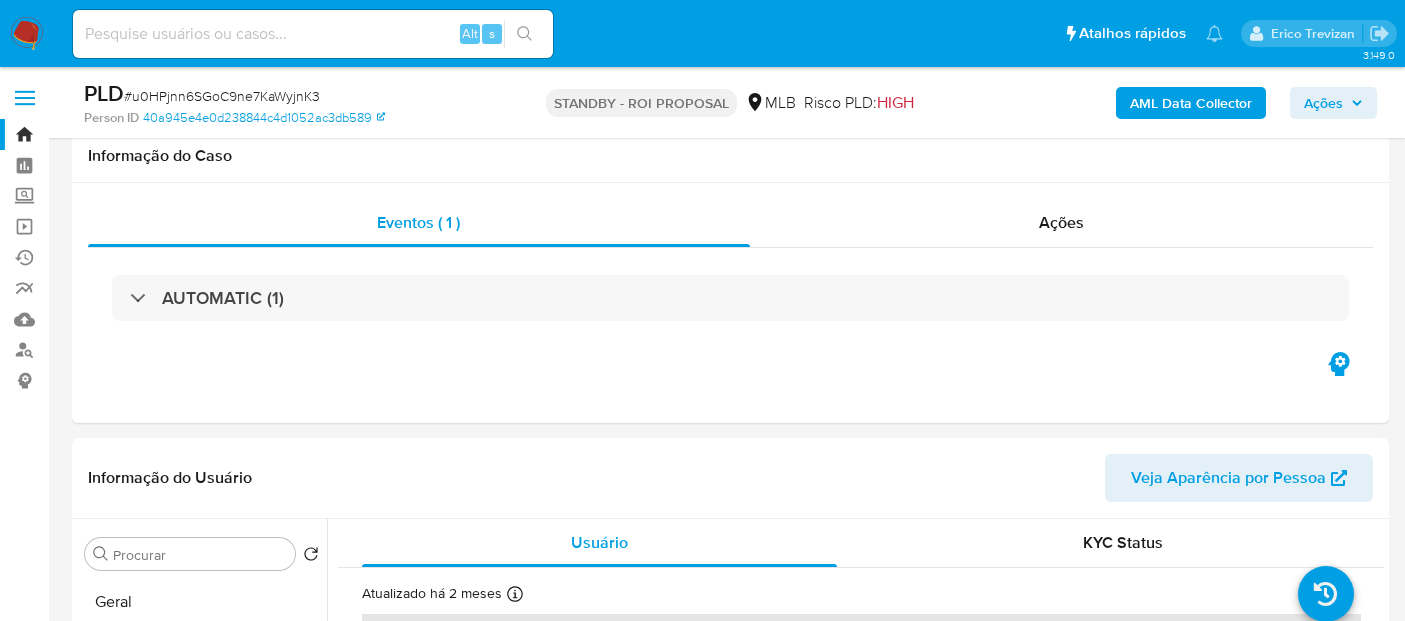 select on "10" 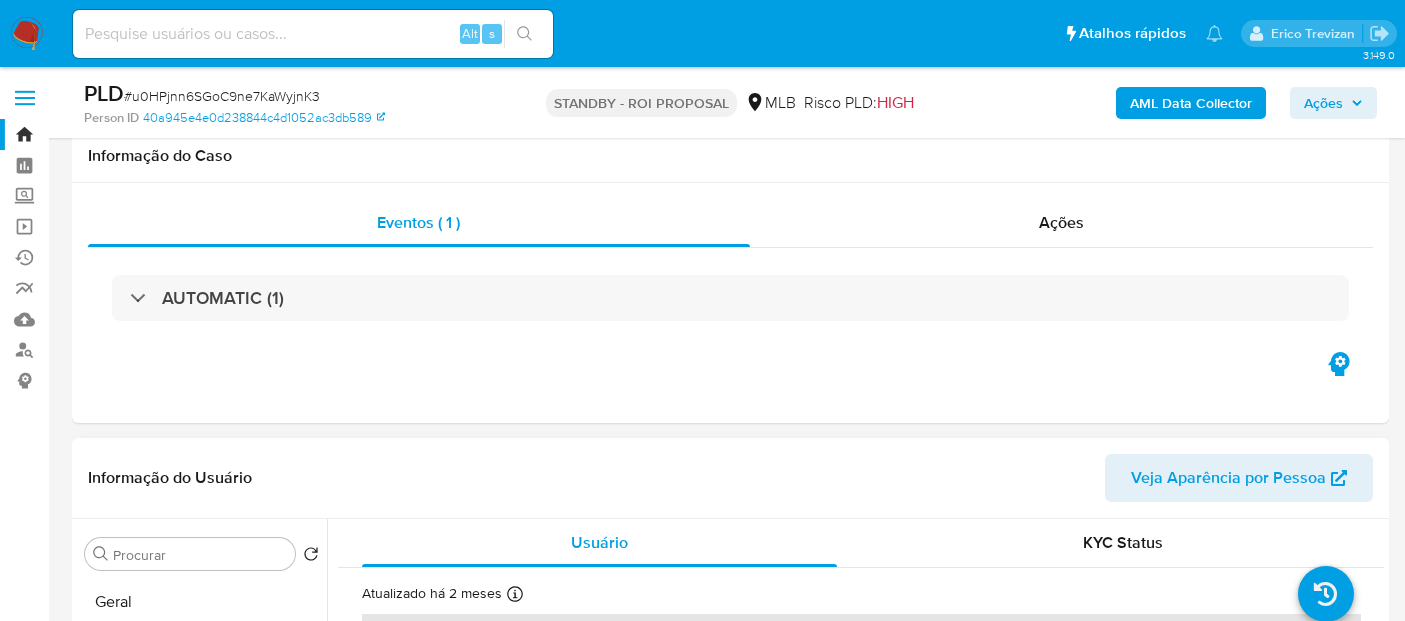 scroll, scrollTop: 333, scrollLeft: 0, axis: vertical 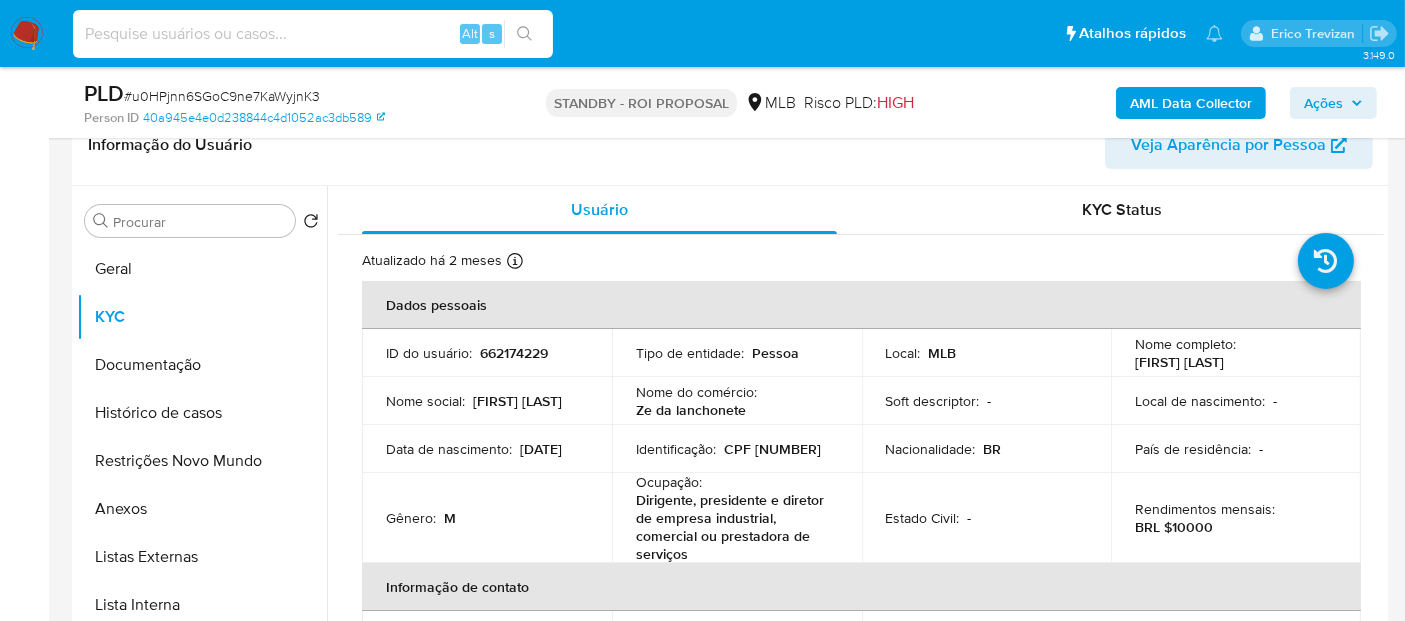 click at bounding box center [313, 34] 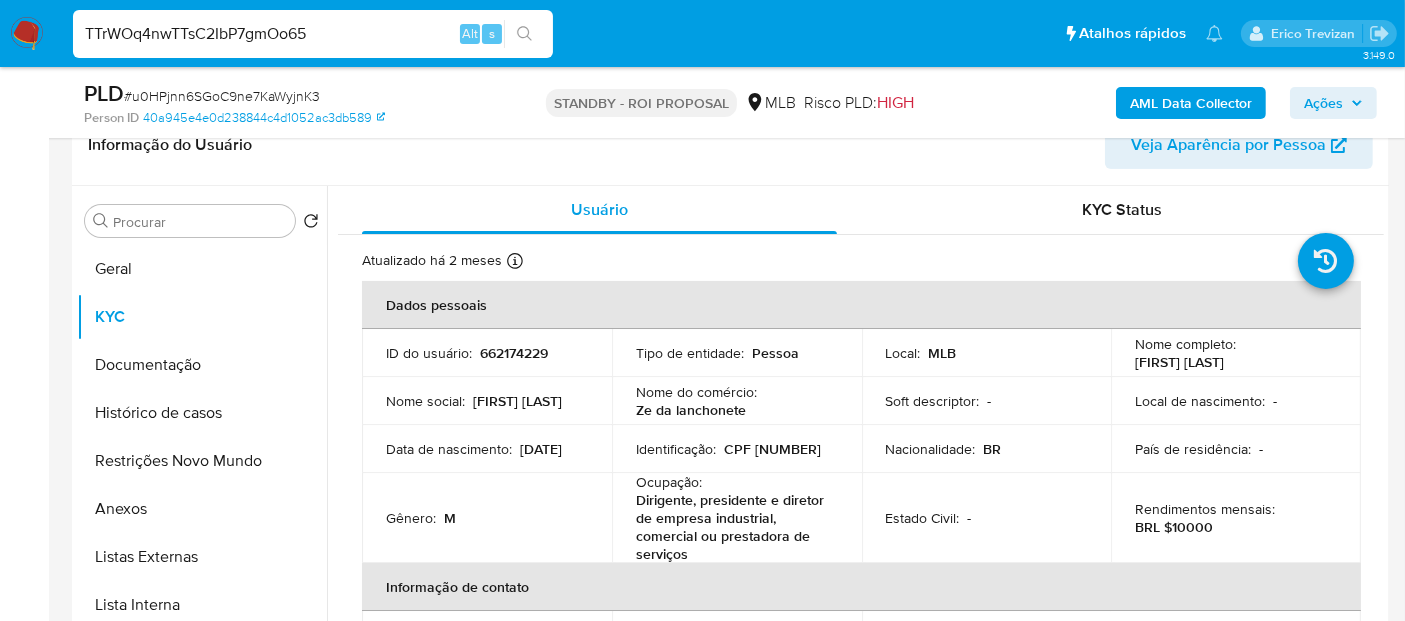 type on "TTrWOq4nwTTsC2IbP7gmOo65" 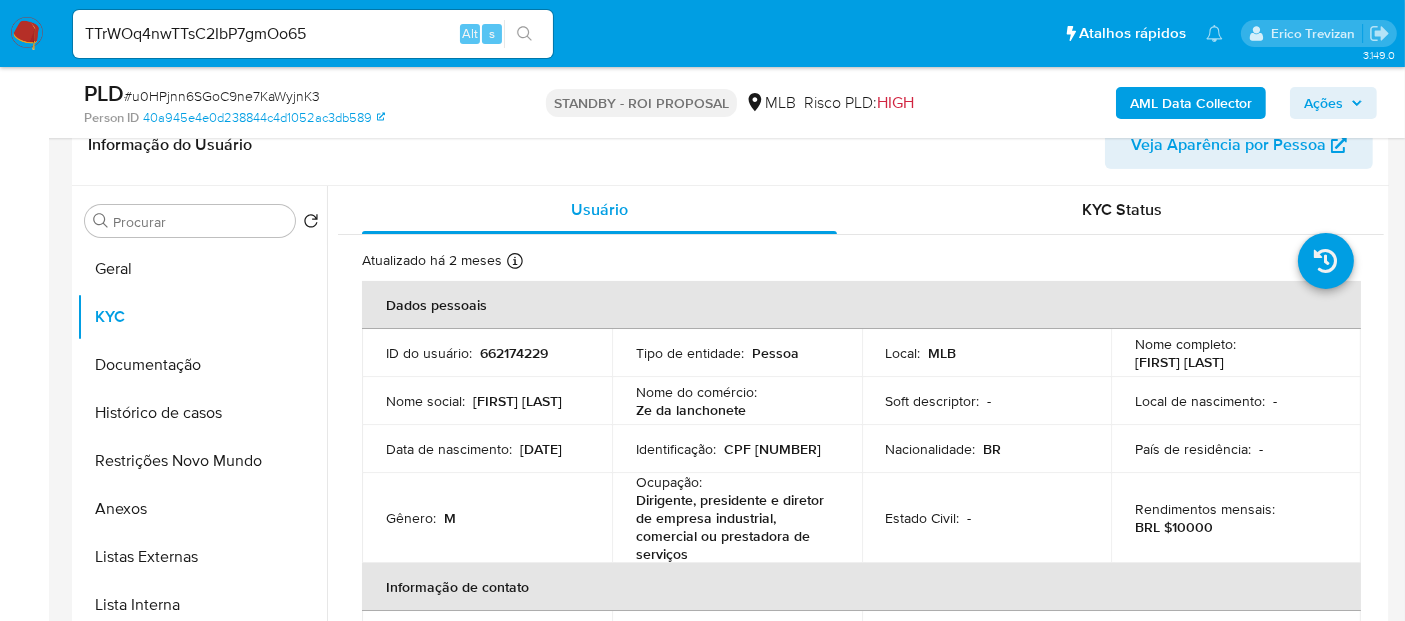 click 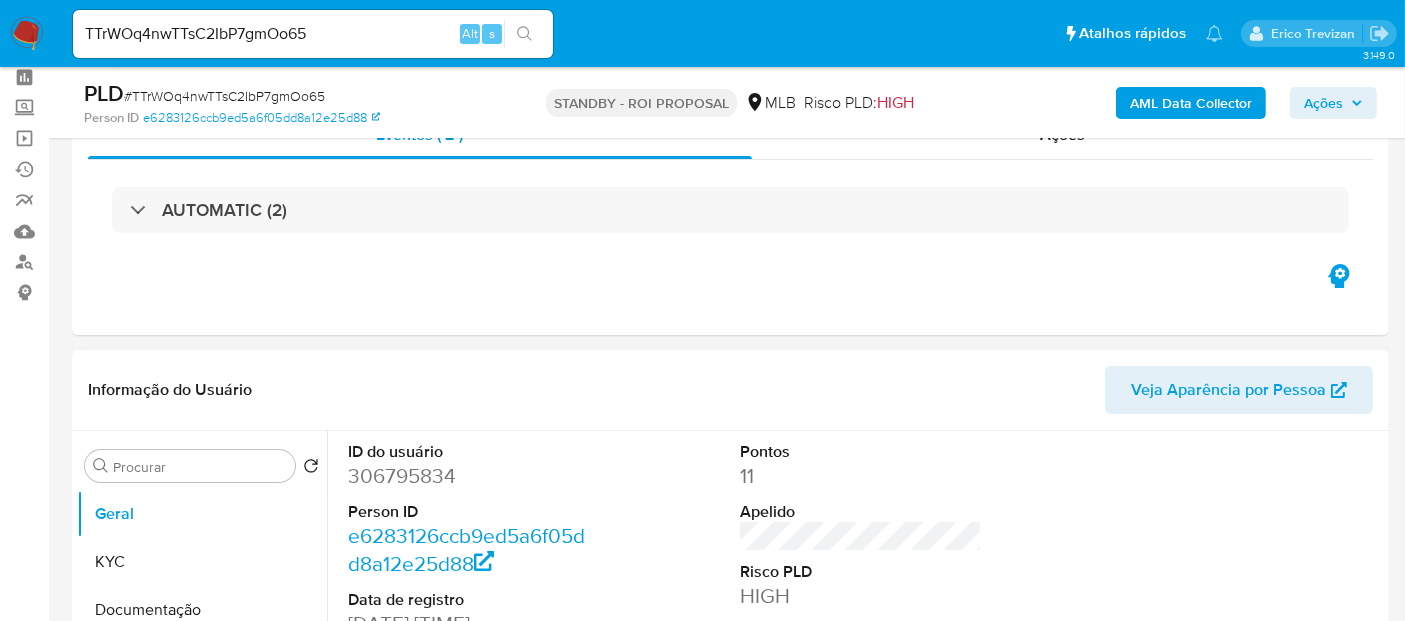 scroll, scrollTop: 222, scrollLeft: 0, axis: vertical 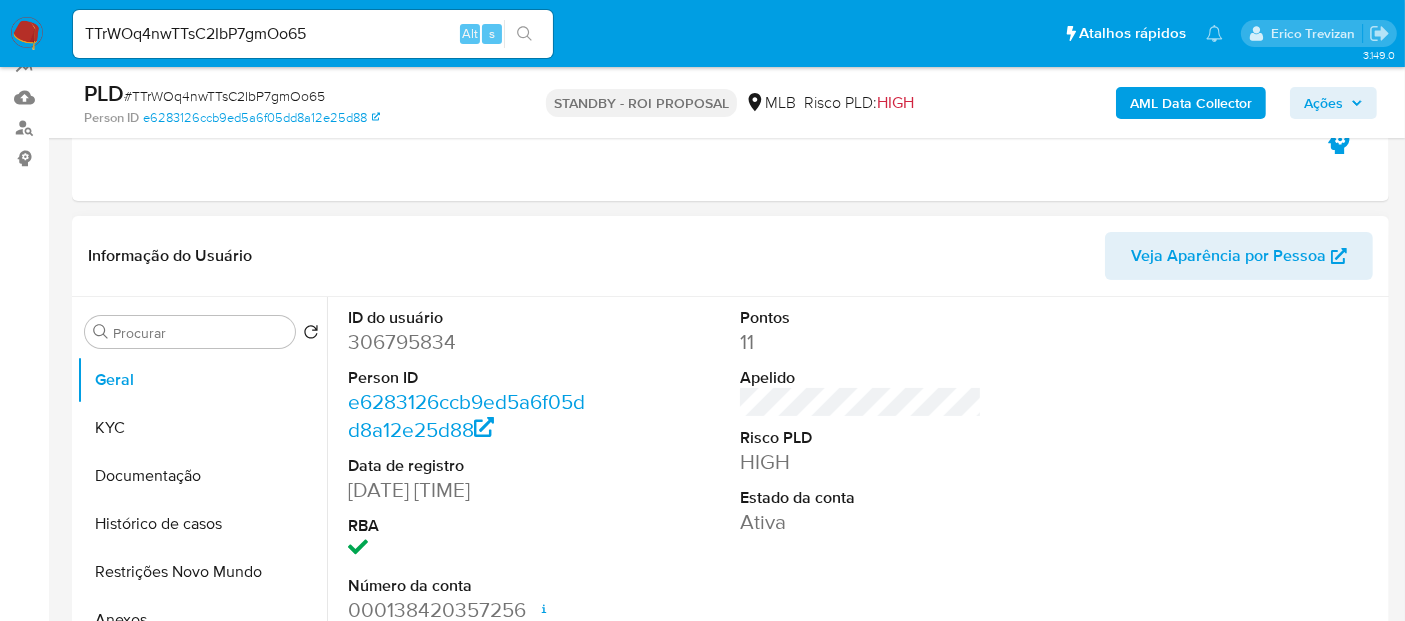 select on "10" 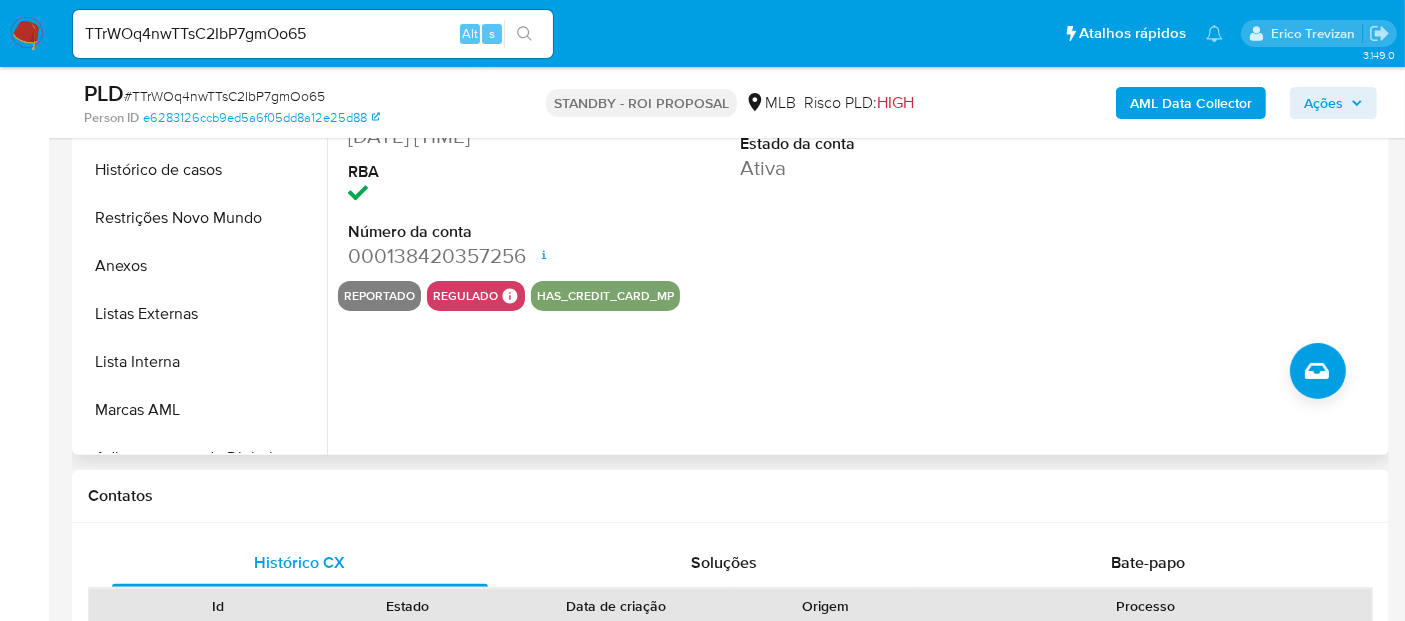 scroll, scrollTop: 333, scrollLeft: 0, axis: vertical 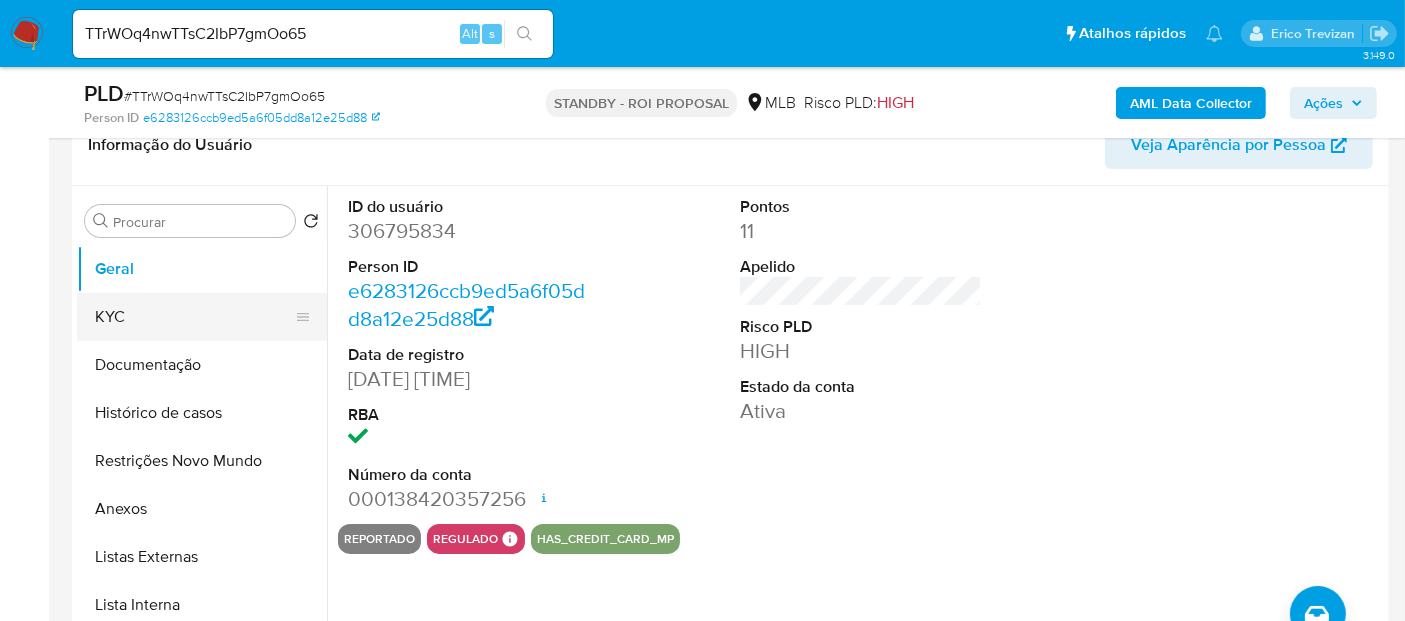 click on "KYC" at bounding box center (194, 317) 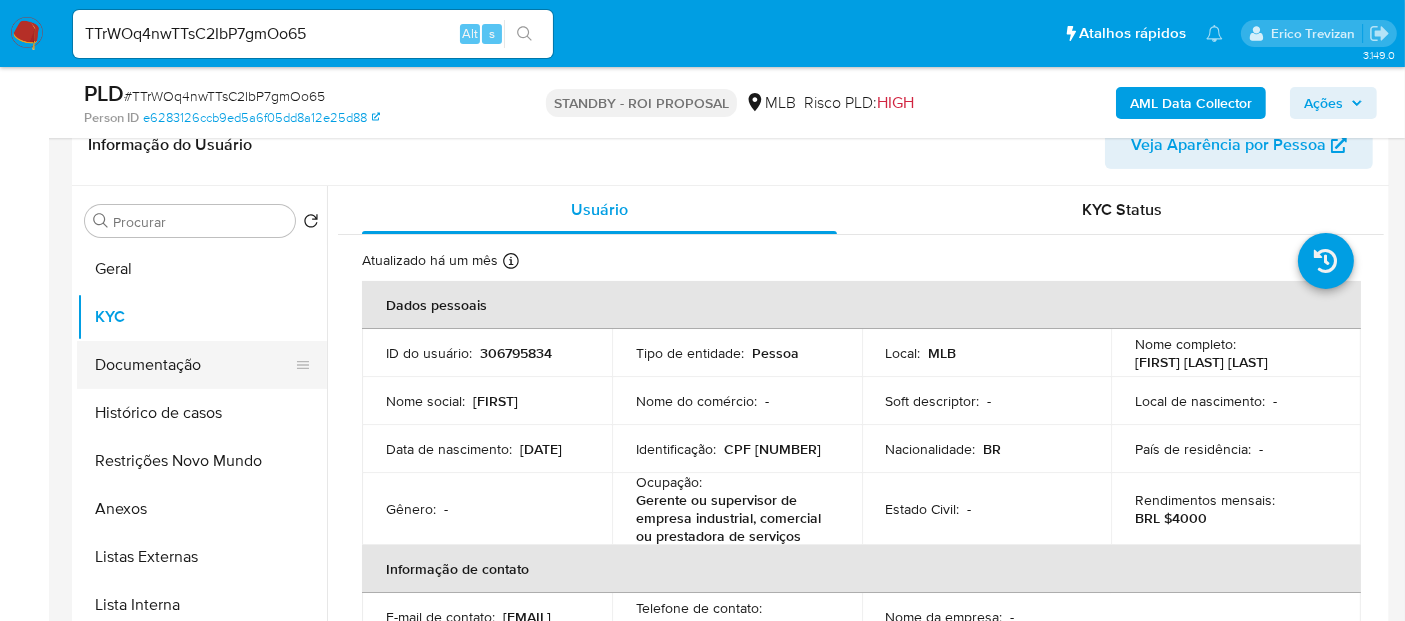 click on "Documentação" at bounding box center (194, 365) 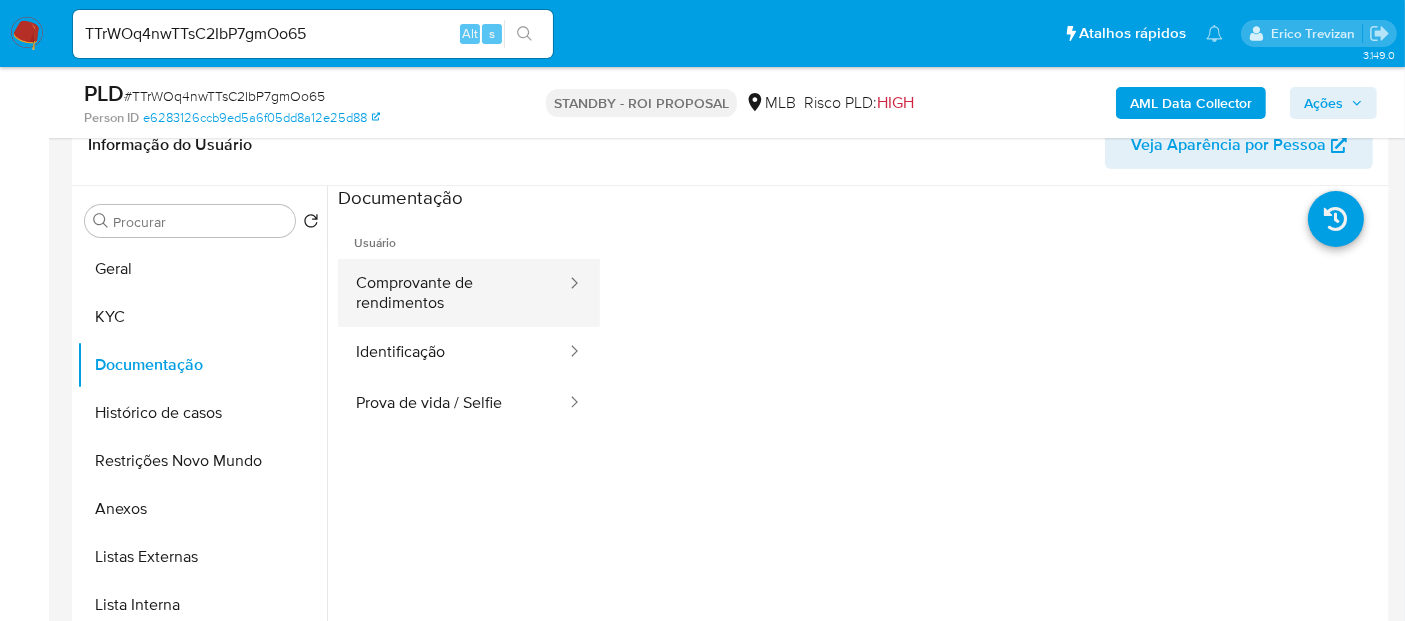 click on "Comprovante de rendimentos" at bounding box center [453, 293] 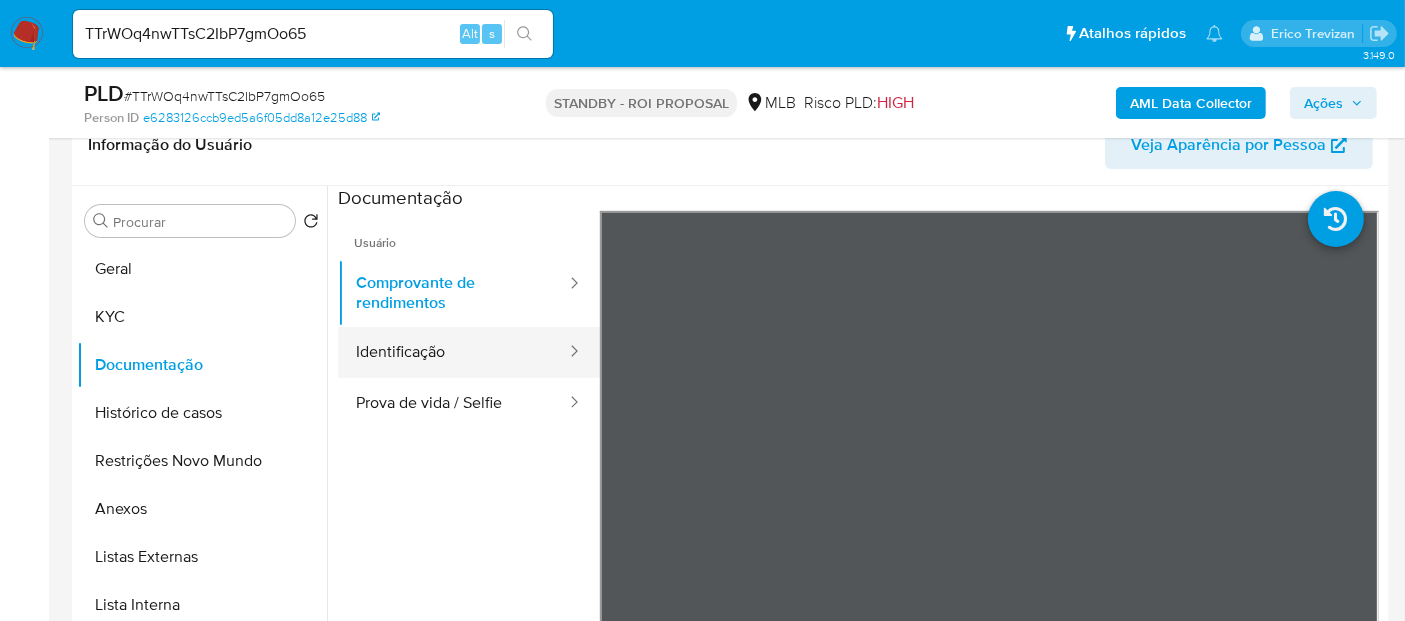 click on "Identificação" at bounding box center (453, 352) 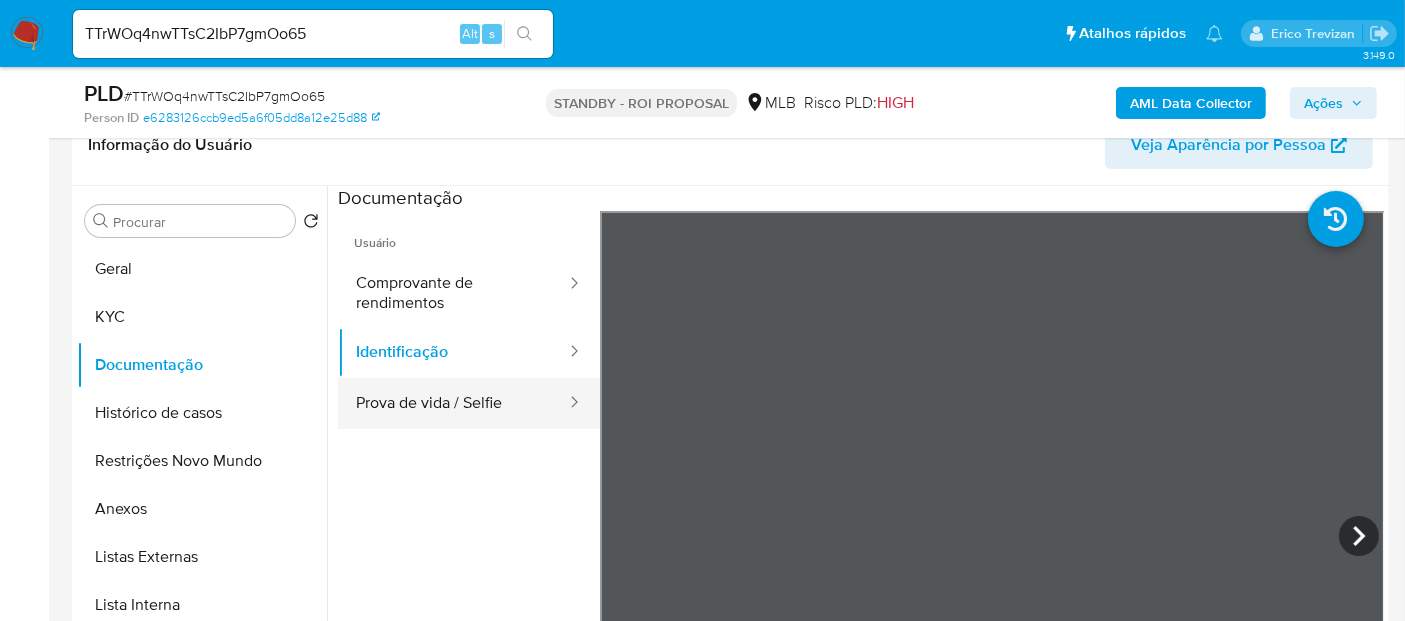 click on "Prova de vida / Selfie" at bounding box center [453, 403] 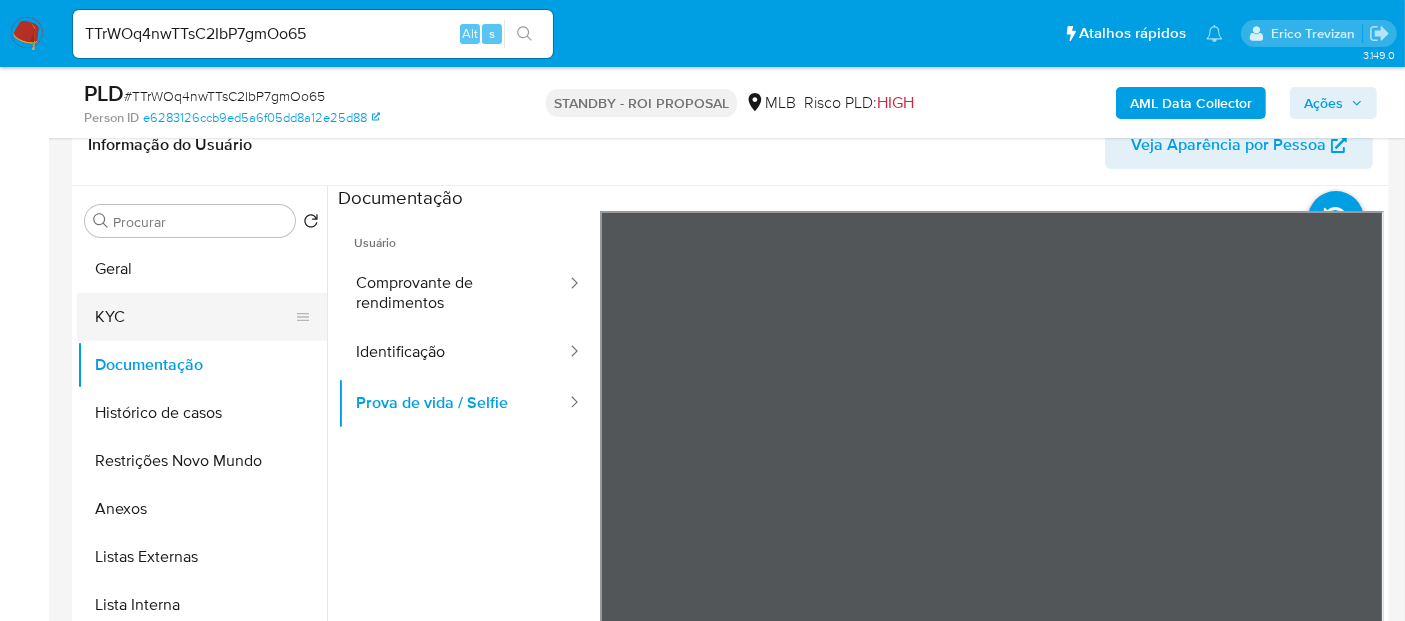 drag, startPoint x: 126, startPoint y: 317, endPoint x: 209, endPoint y: 313, distance: 83.09633 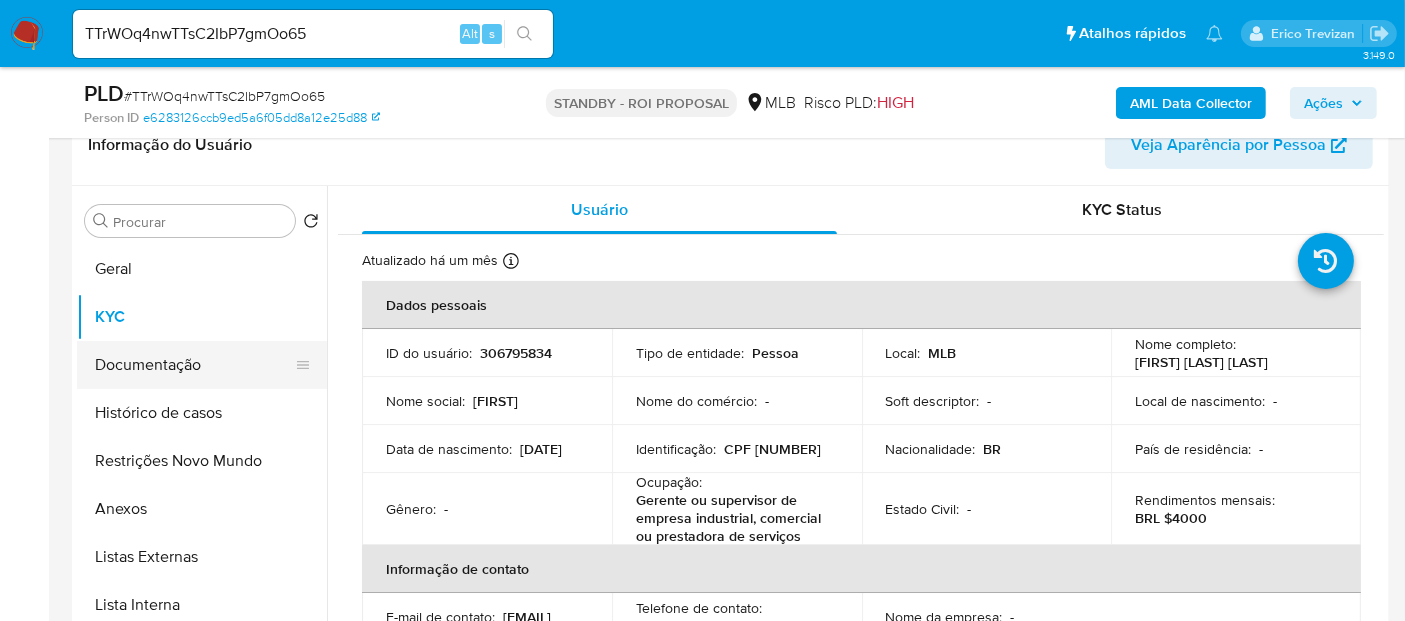 click on "Documentação" at bounding box center [194, 365] 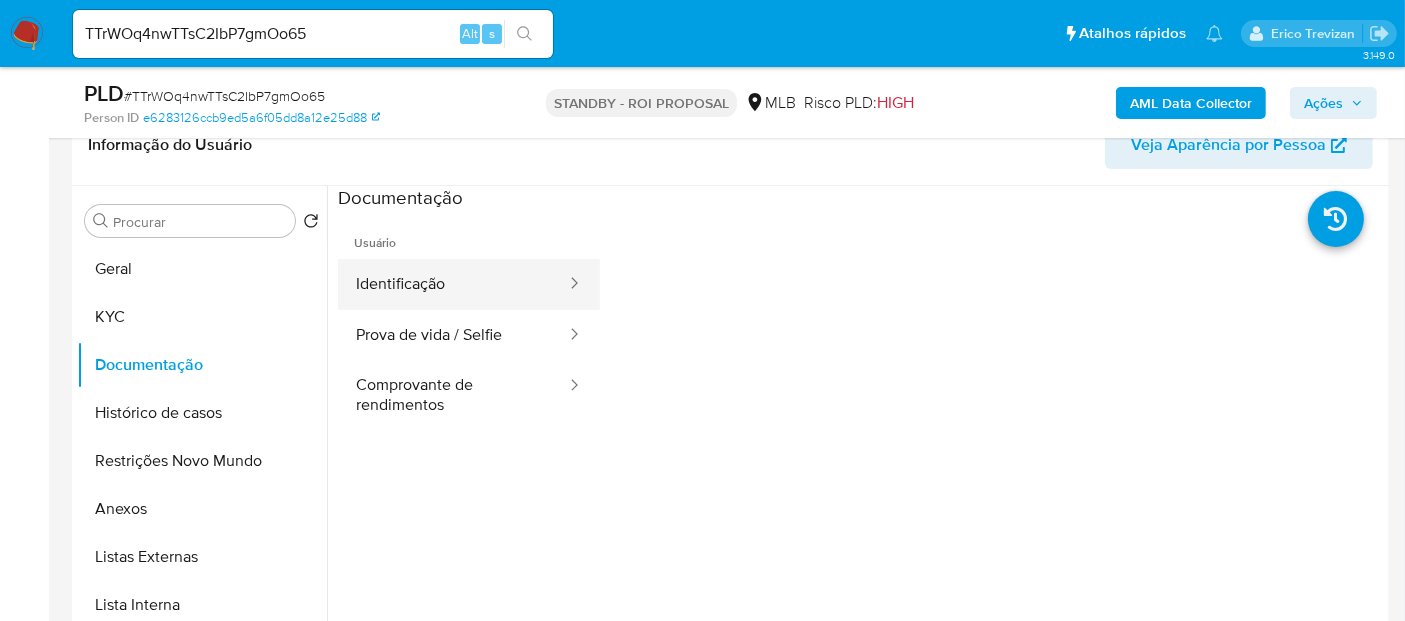 click on "Identificação" at bounding box center (453, 284) 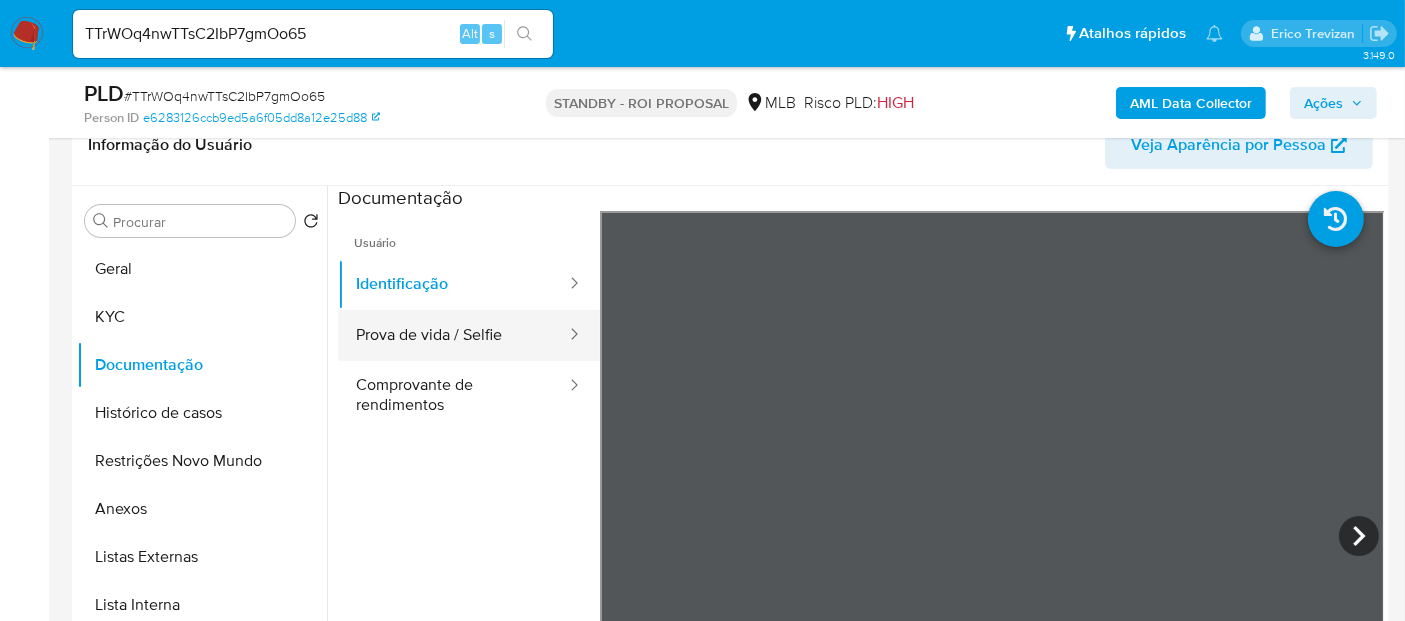 drag, startPoint x: 411, startPoint y: 335, endPoint x: 482, endPoint y: 337, distance: 71.02816 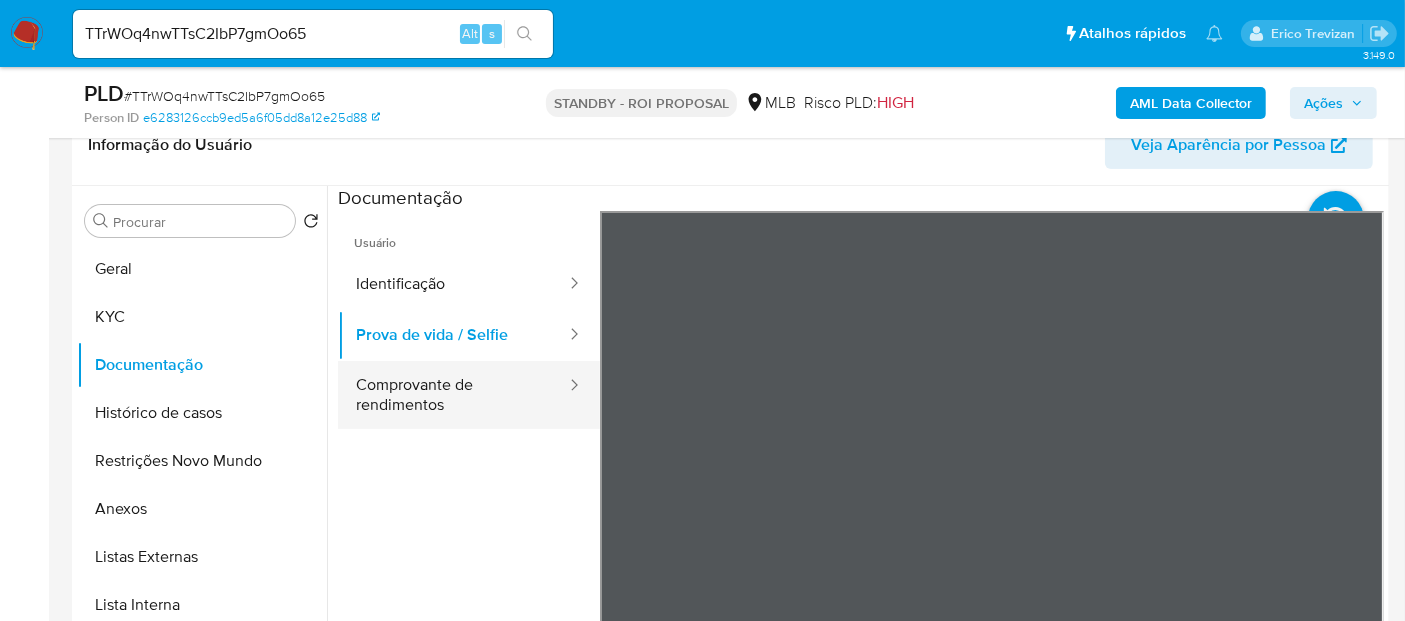 click on "Comprovante de rendimentos" at bounding box center (453, 395) 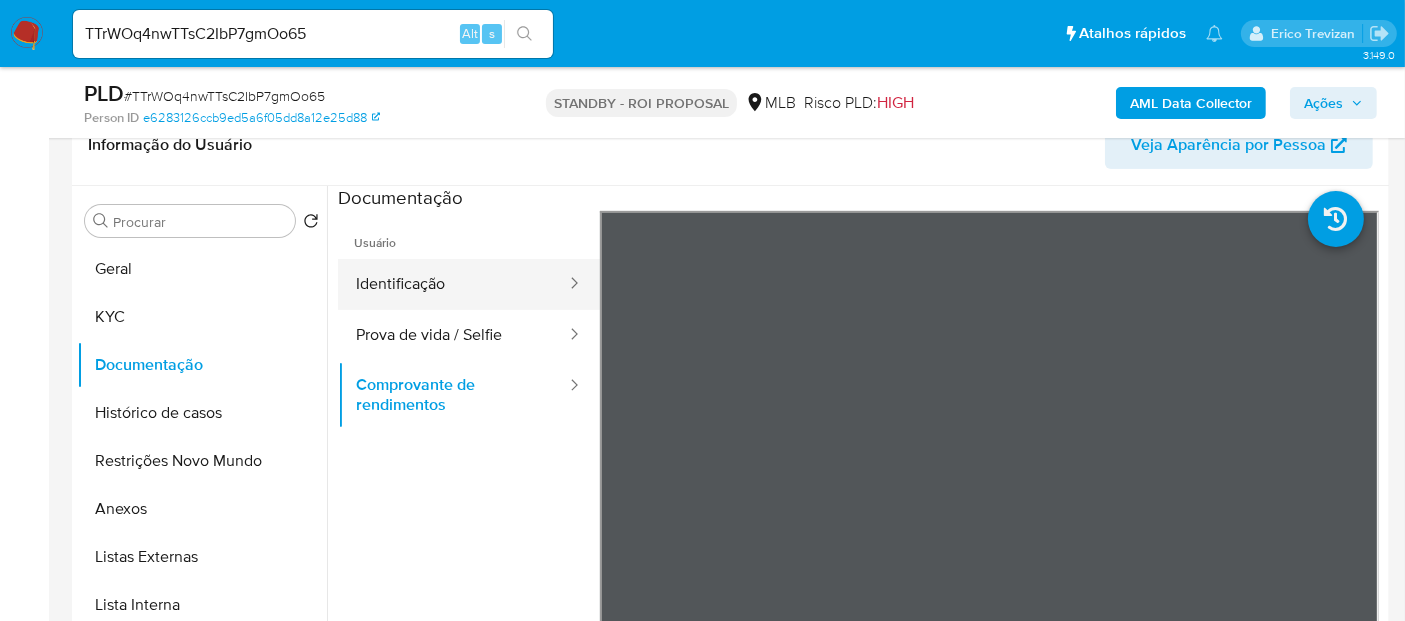 click on "Identificação" at bounding box center (453, 284) 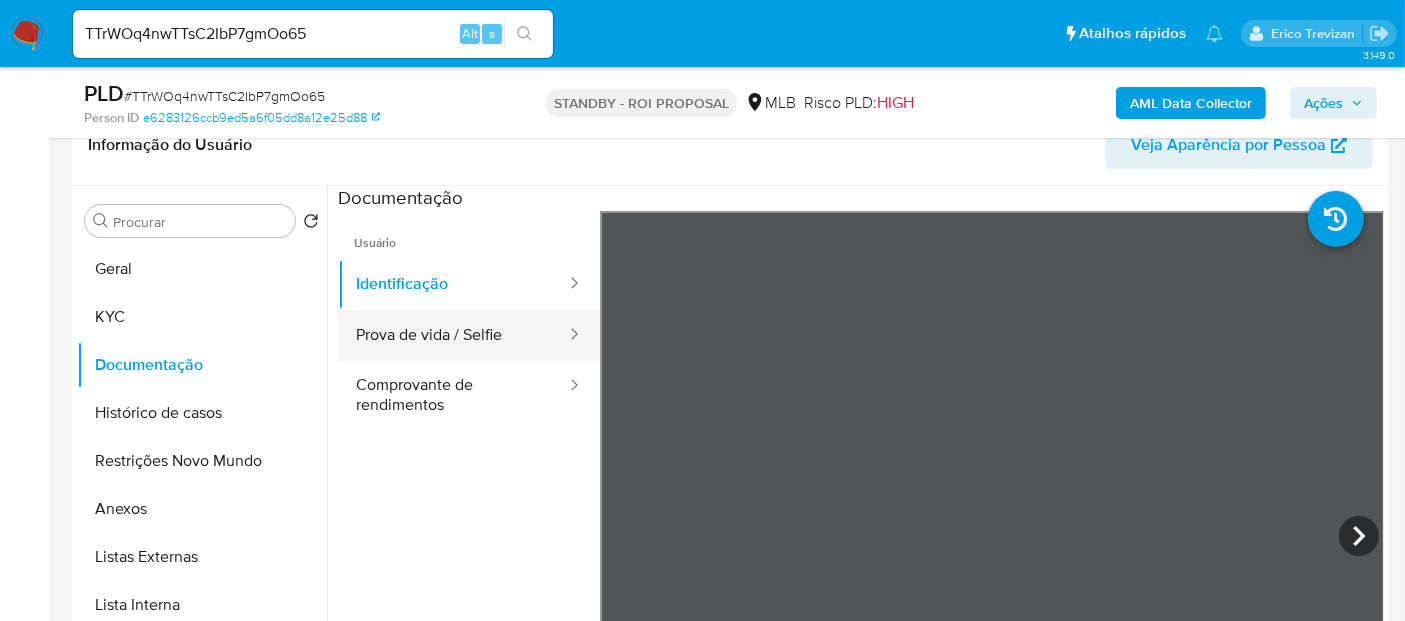 click on "Prova de vida / Selfie" at bounding box center [453, 335] 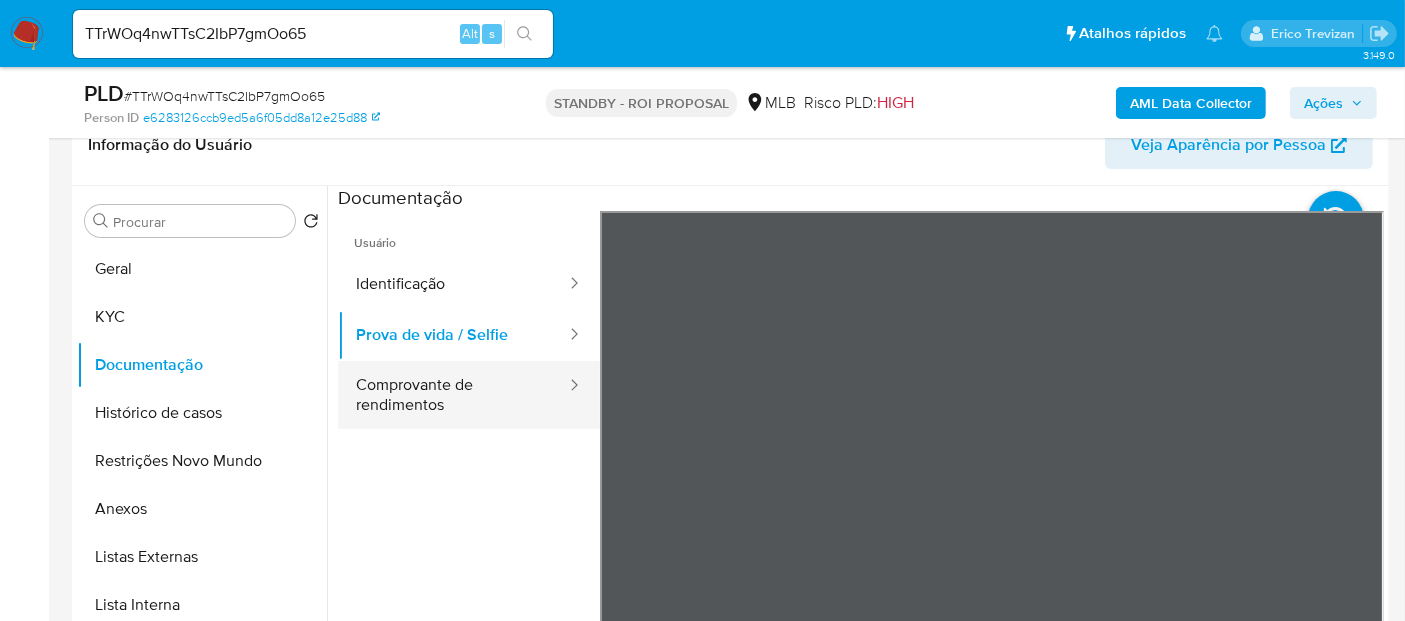 click on "Comprovante de rendimentos" at bounding box center (453, 395) 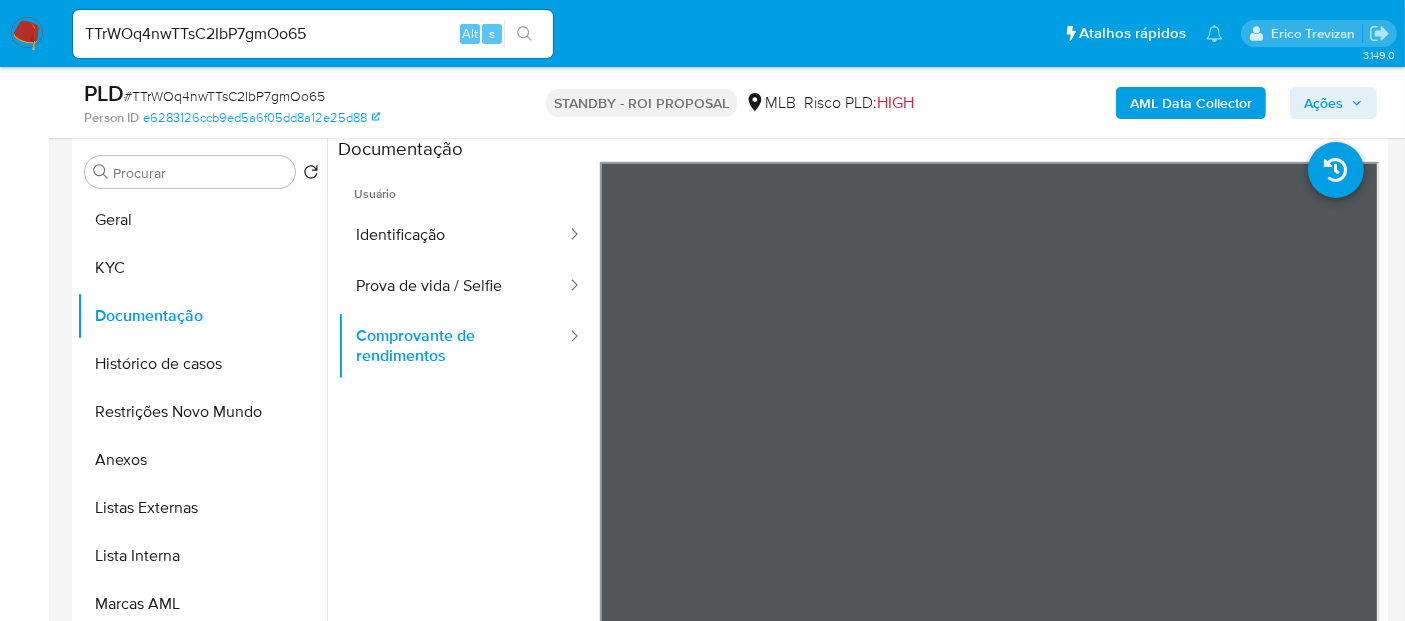 scroll, scrollTop: 387, scrollLeft: 0, axis: vertical 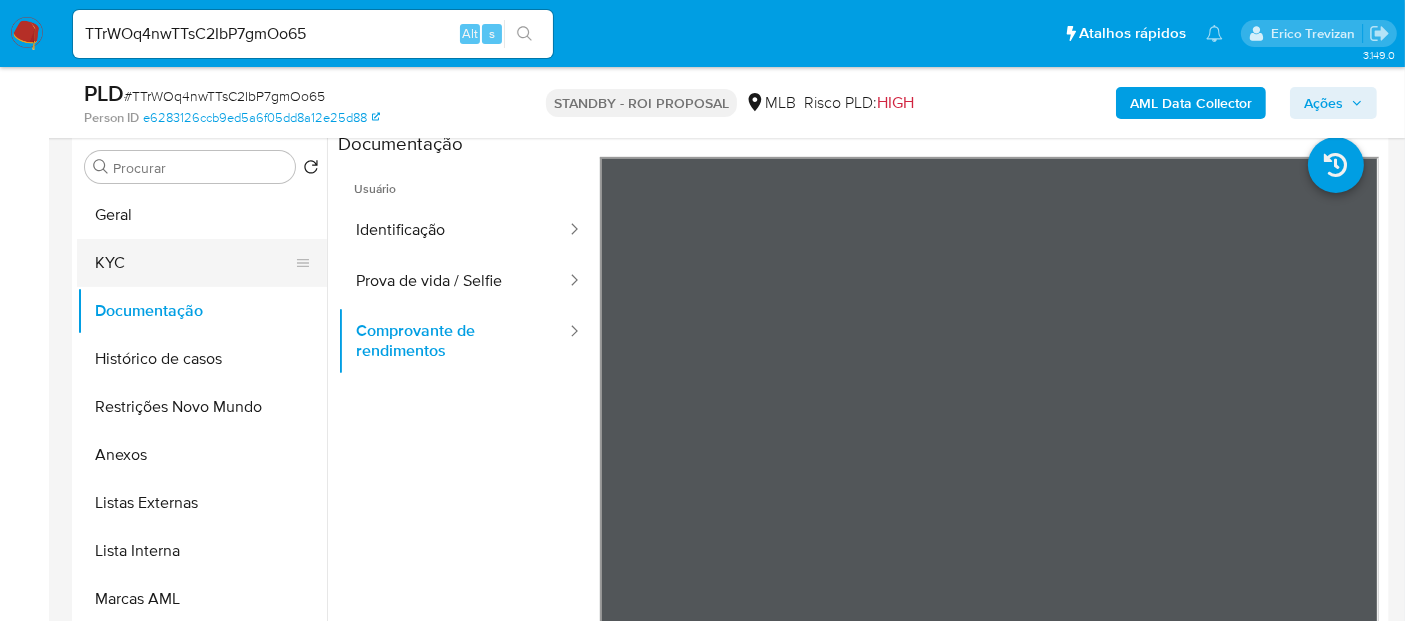 click on "KYC" at bounding box center (194, 263) 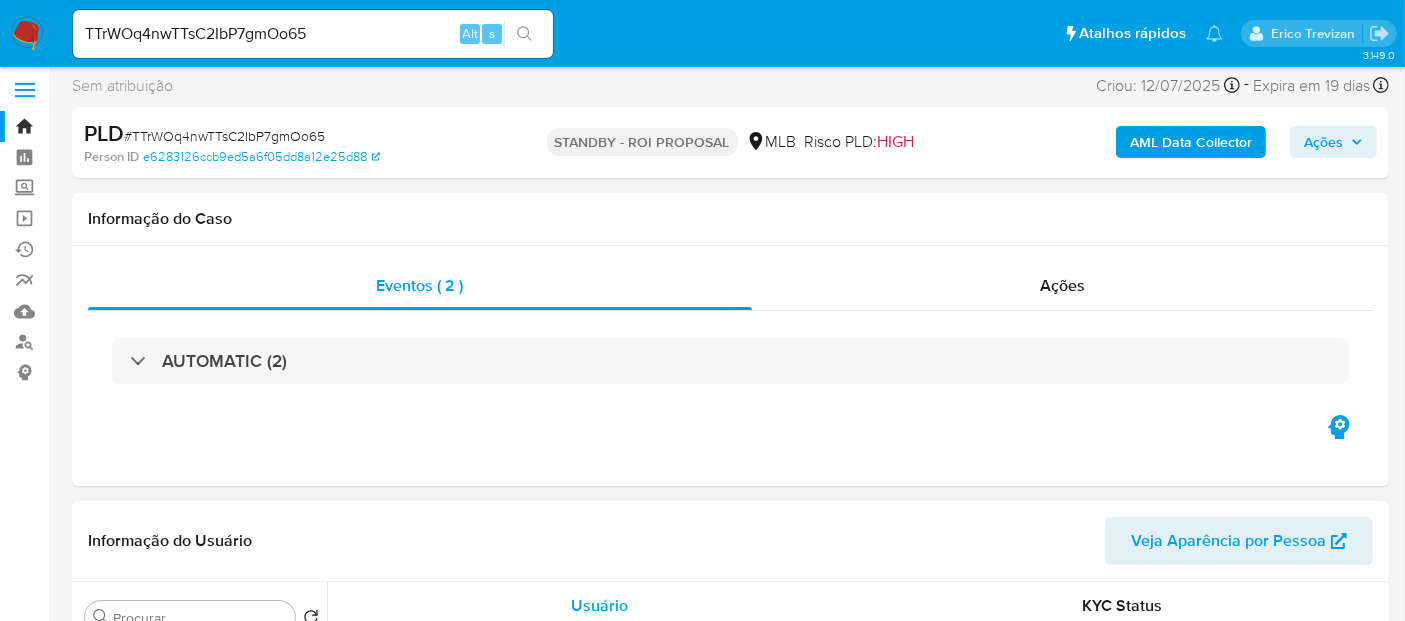 scroll, scrollTop: 0, scrollLeft: 0, axis: both 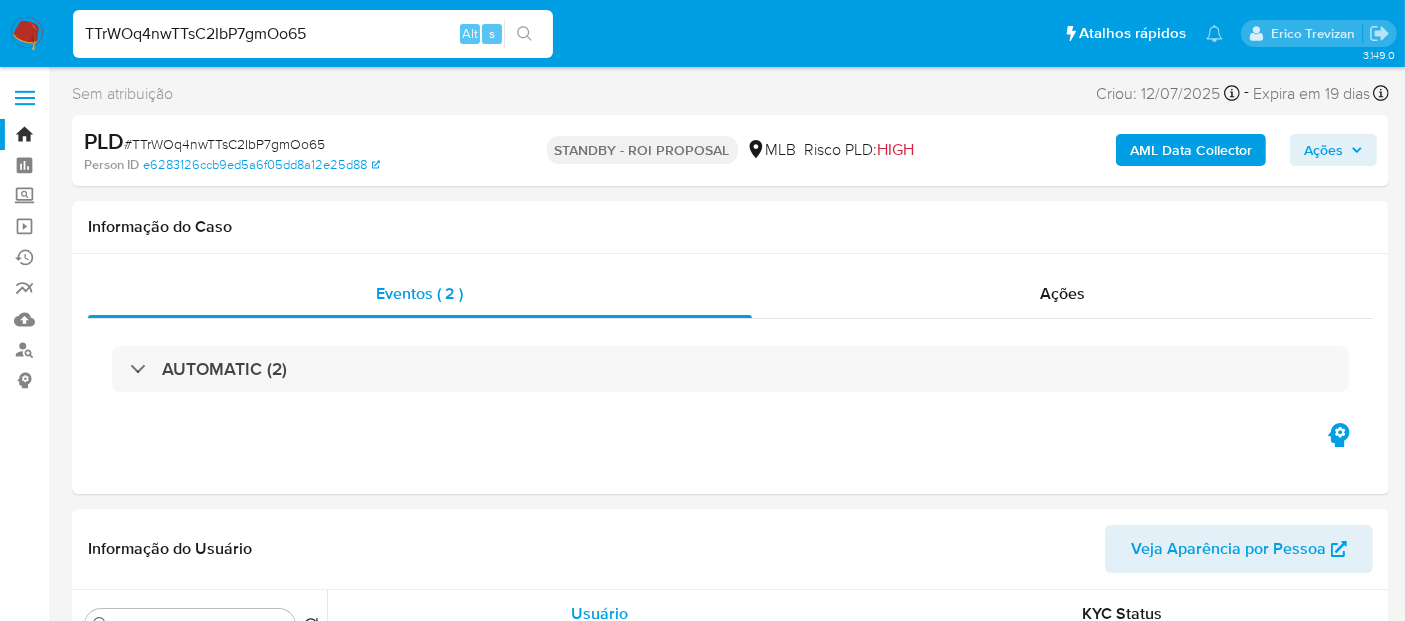 drag, startPoint x: 331, startPoint y: 32, endPoint x: 0, endPoint y: 30, distance: 331.00604 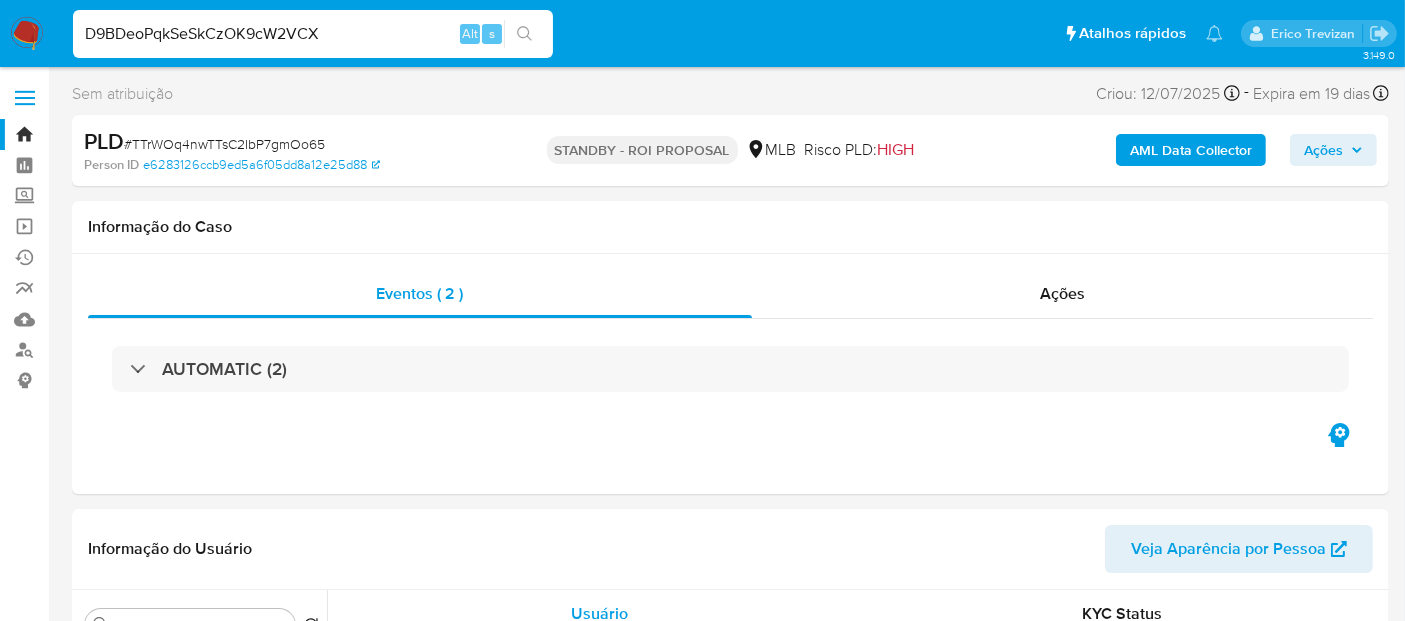 type on "D9BDeoPqkSeSkCzOK9cW2VCX" 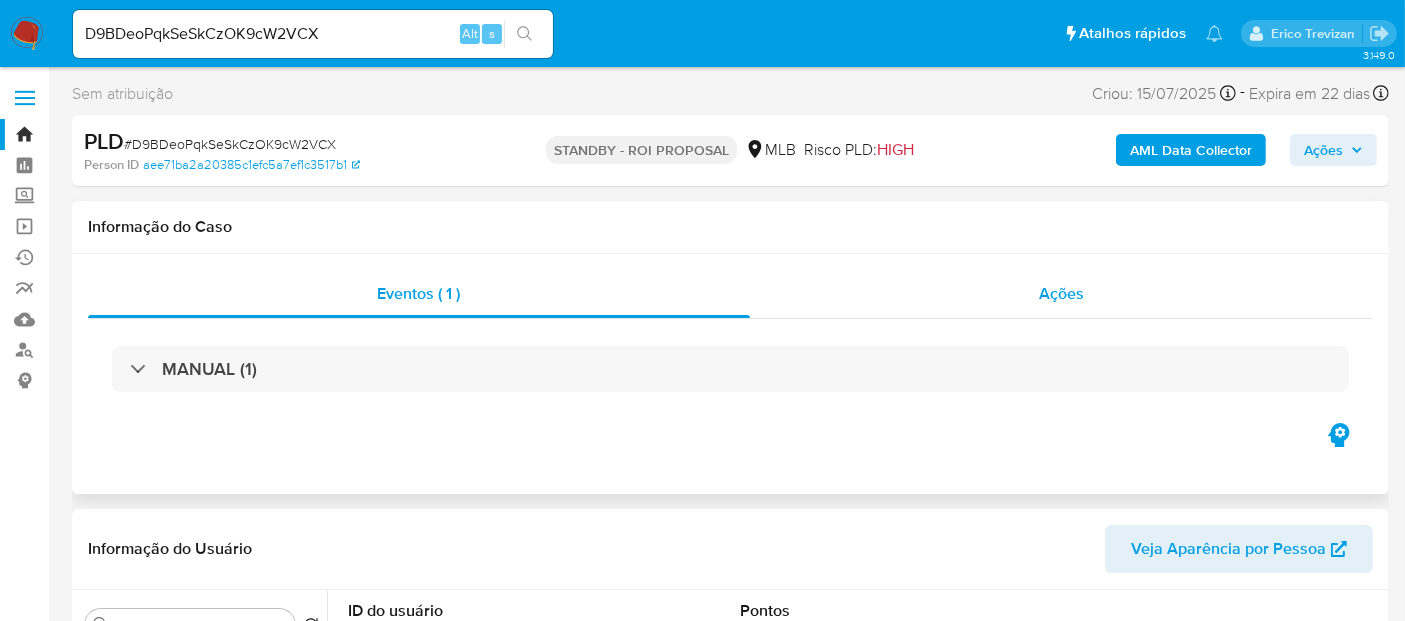 select on "10" 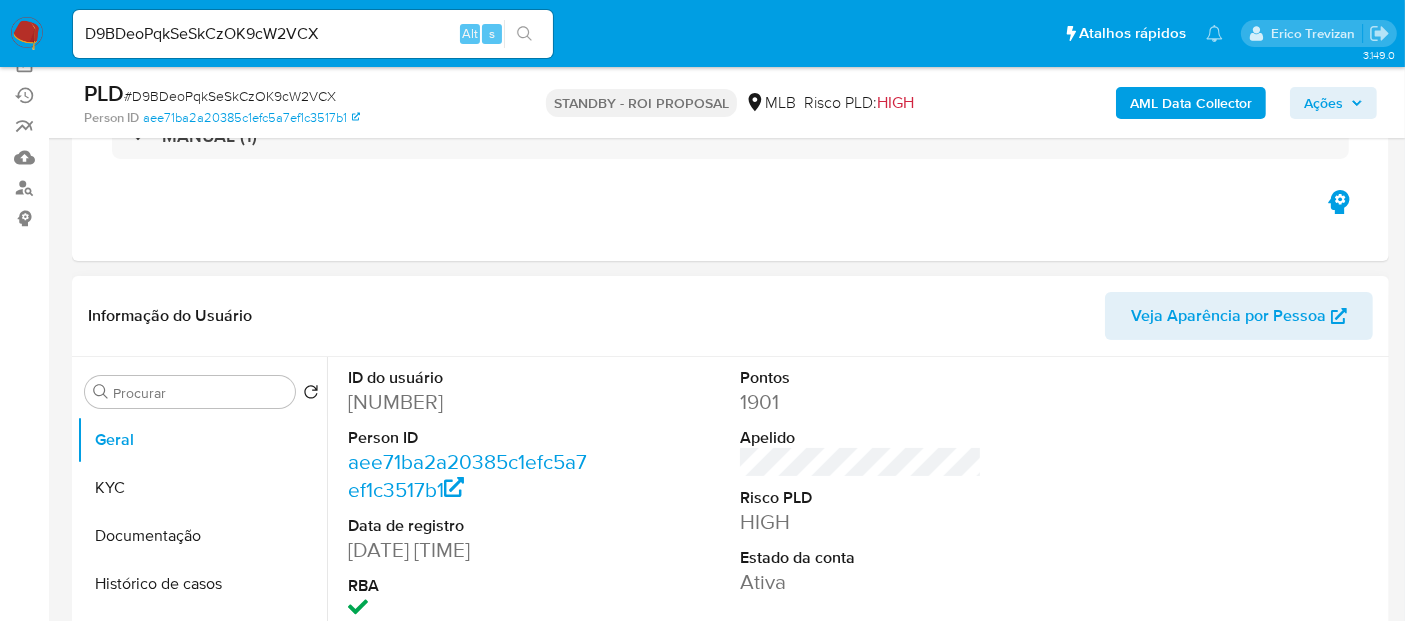 scroll, scrollTop: 222, scrollLeft: 0, axis: vertical 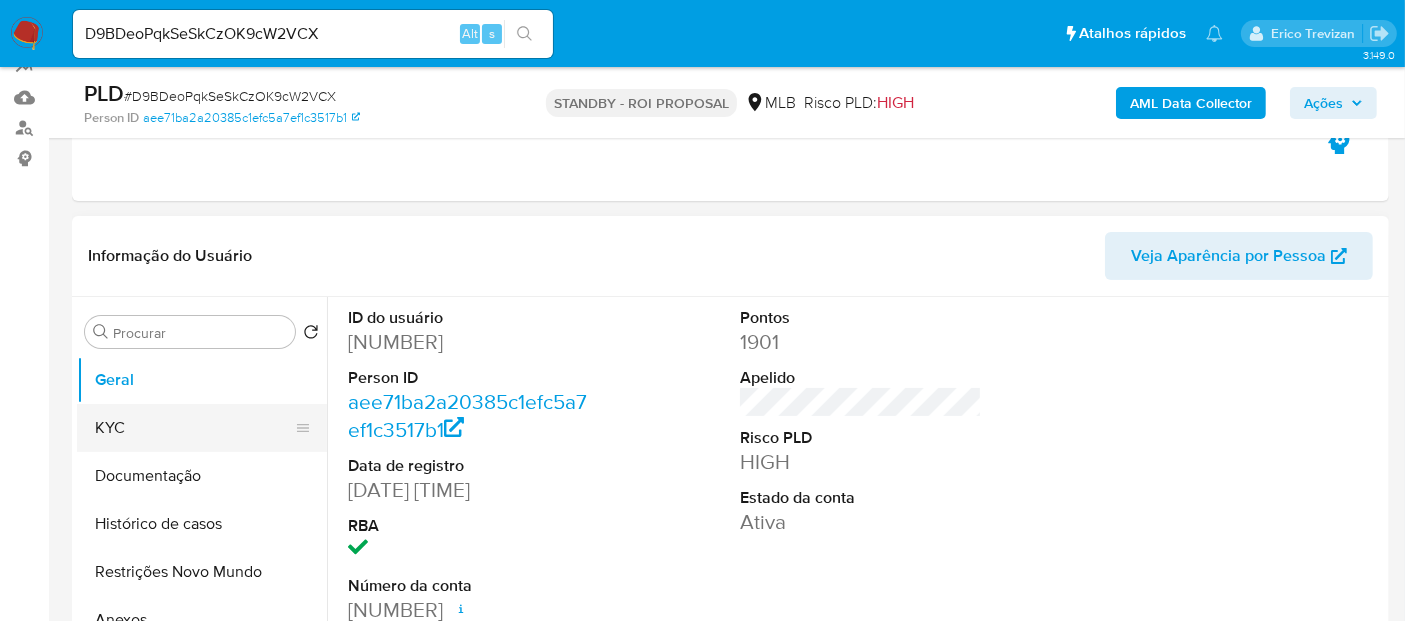 click on "KYC" at bounding box center [194, 428] 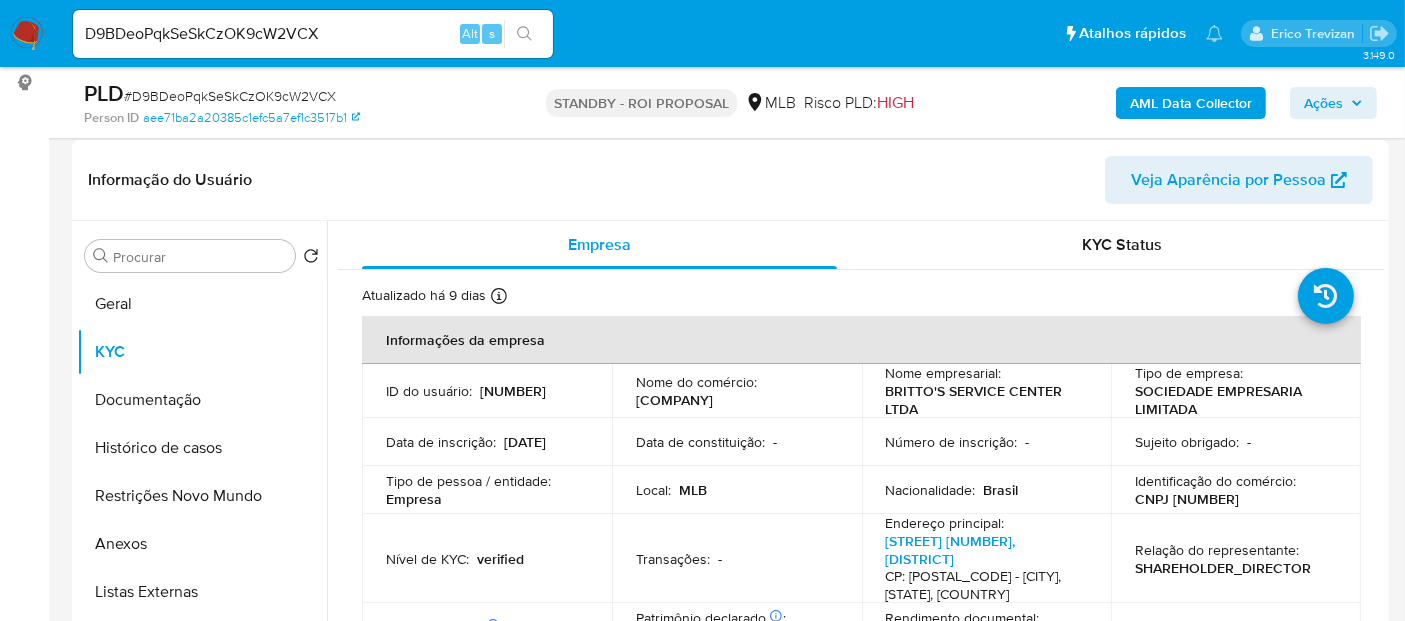 scroll, scrollTop: 333, scrollLeft: 0, axis: vertical 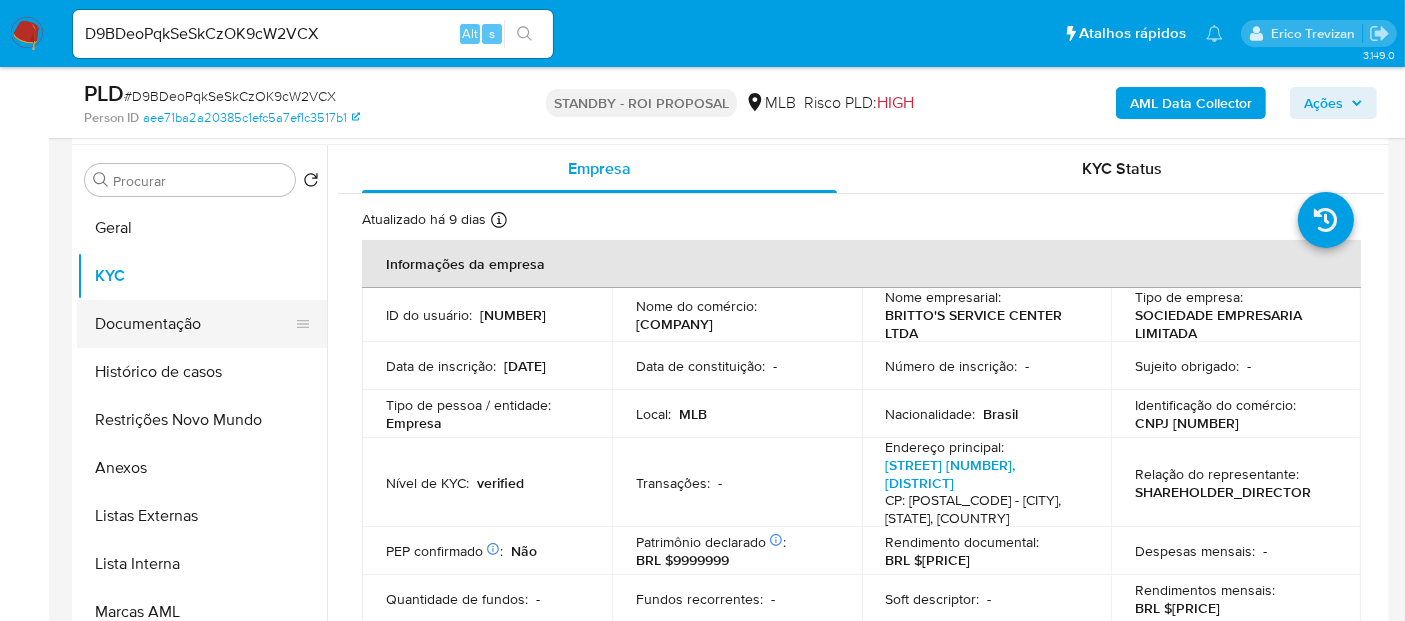 click on "Documentação" at bounding box center [194, 324] 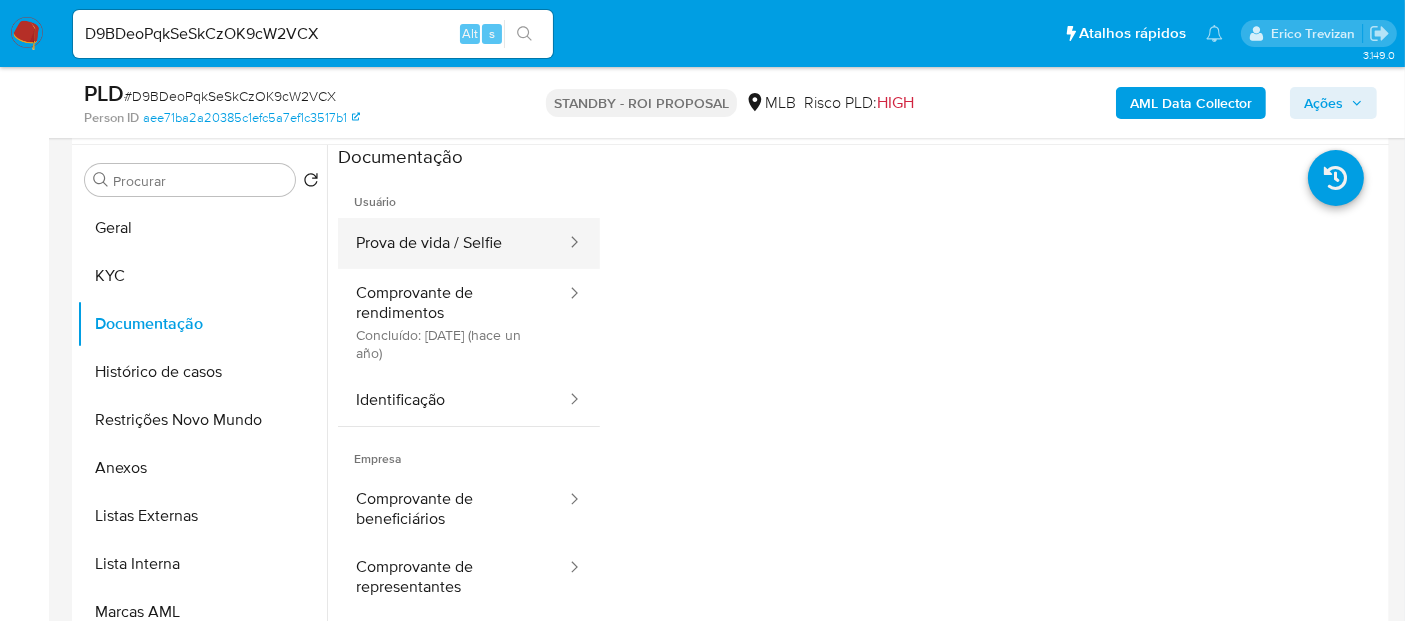 click on "Prova de vida / Selfie" at bounding box center [453, 243] 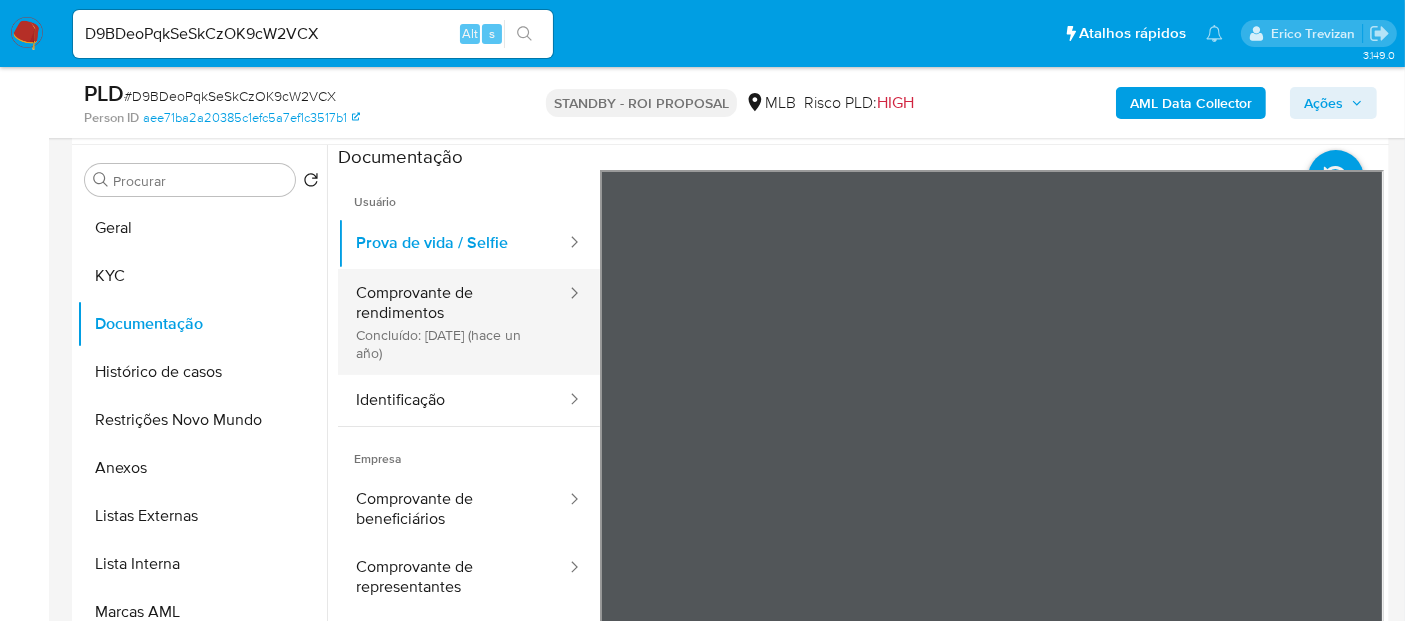 click on "Comprovante de rendimentos Concluído: [DATE] (hace un año)" at bounding box center [453, 322] 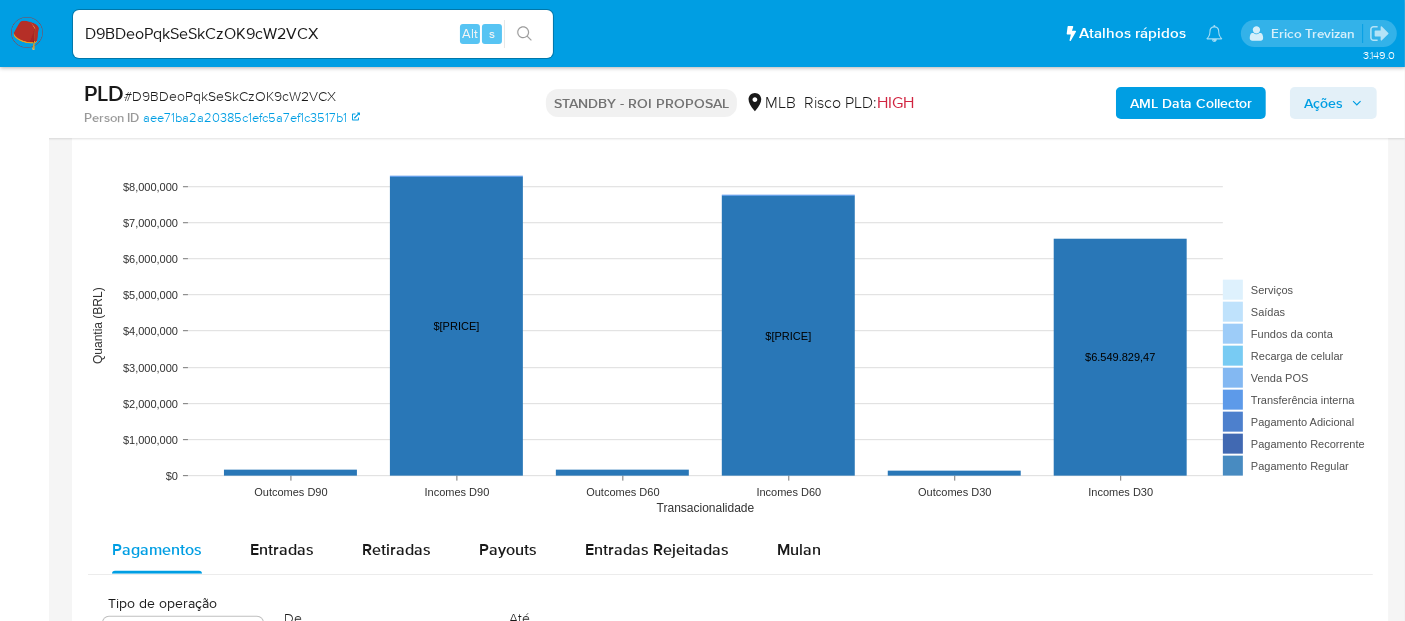 scroll, scrollTop: 1832, scrollLeft: 0, axis: vertical 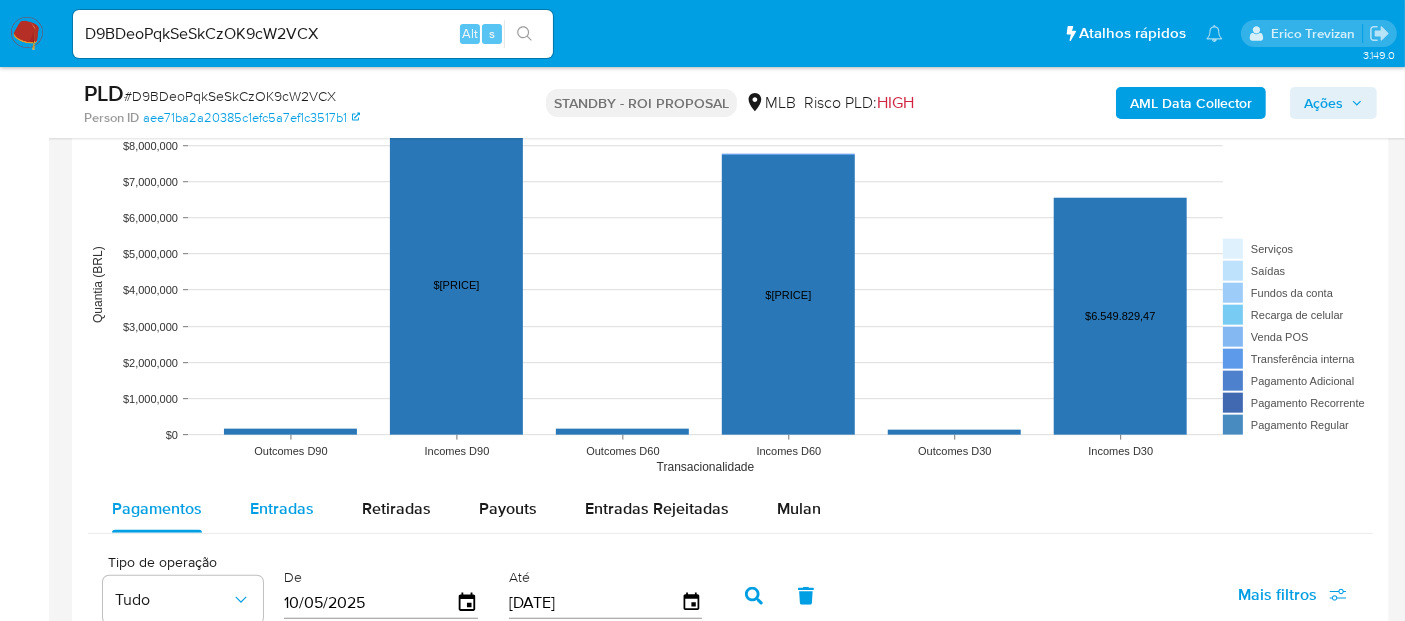 click on "Entradas" at bounding box center [282, 508] 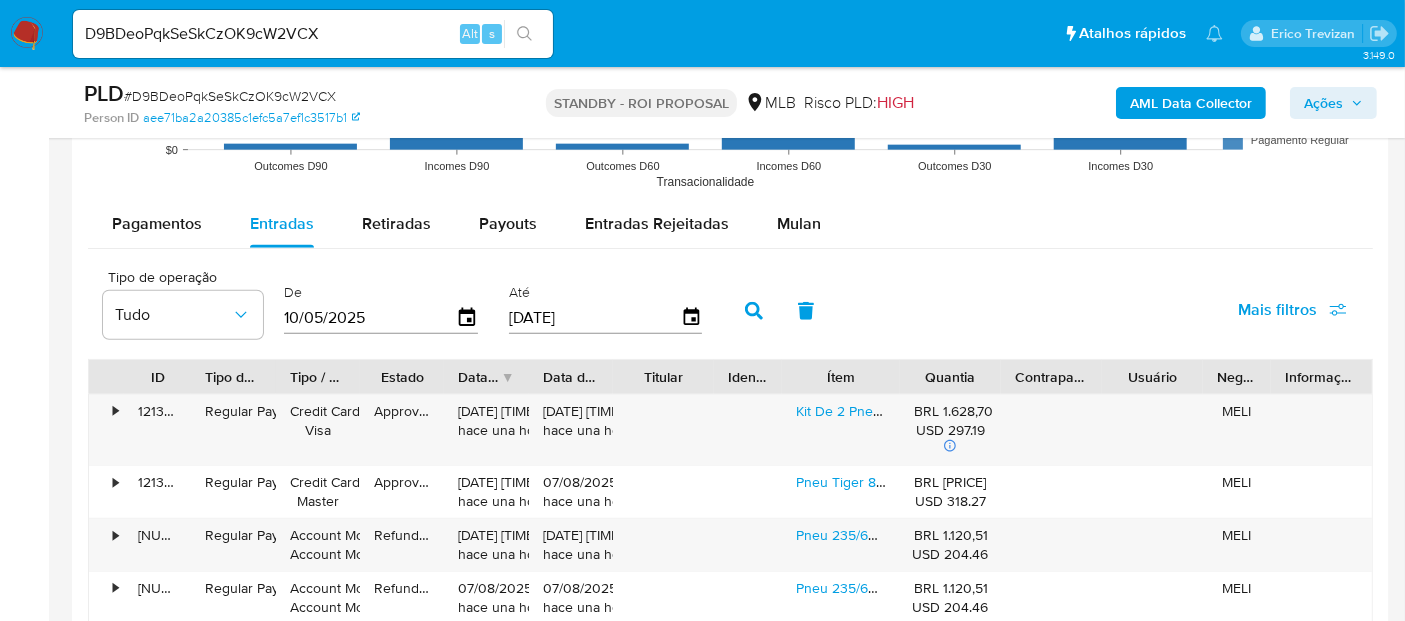 scroll, scrollTop: 2195, scrollLeft: 0, axis: vertical 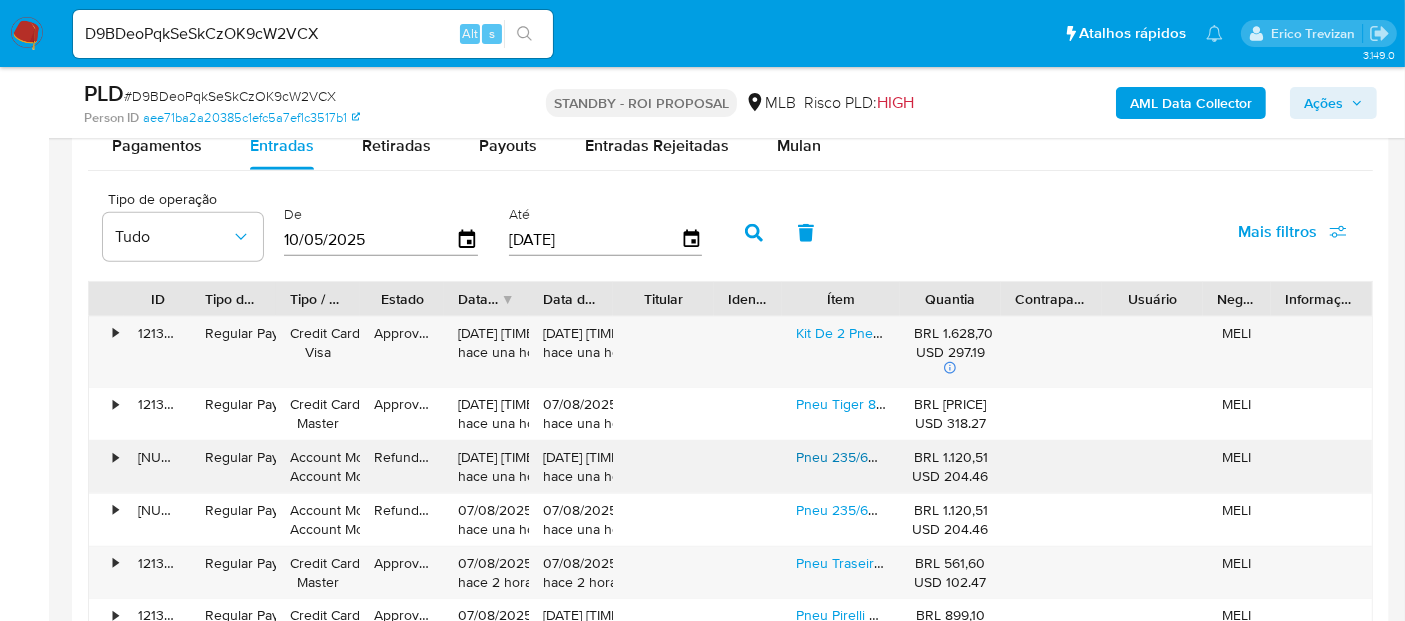 click on "Pneu 235/60r18 Pirelli Scorpion 107h Aro 18" at bounding box center [931, 457] 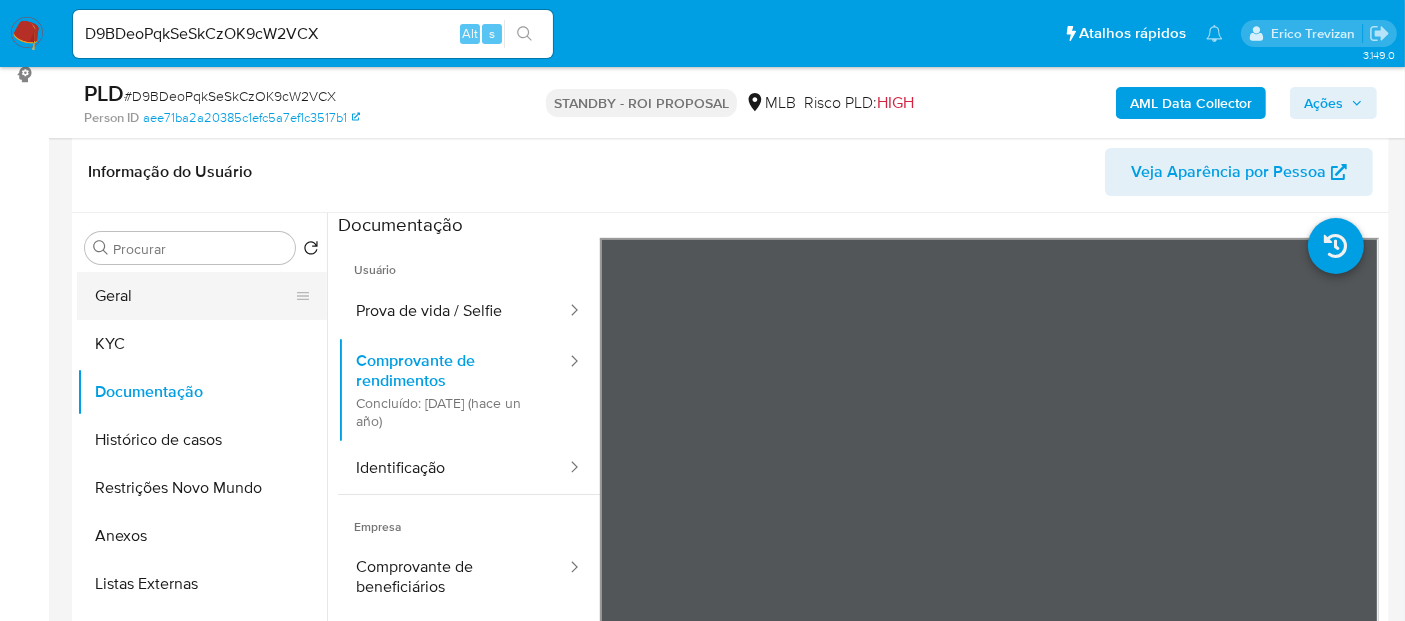 scroll, scrollTop: 271, scrollLeft: 0, axis: vertical 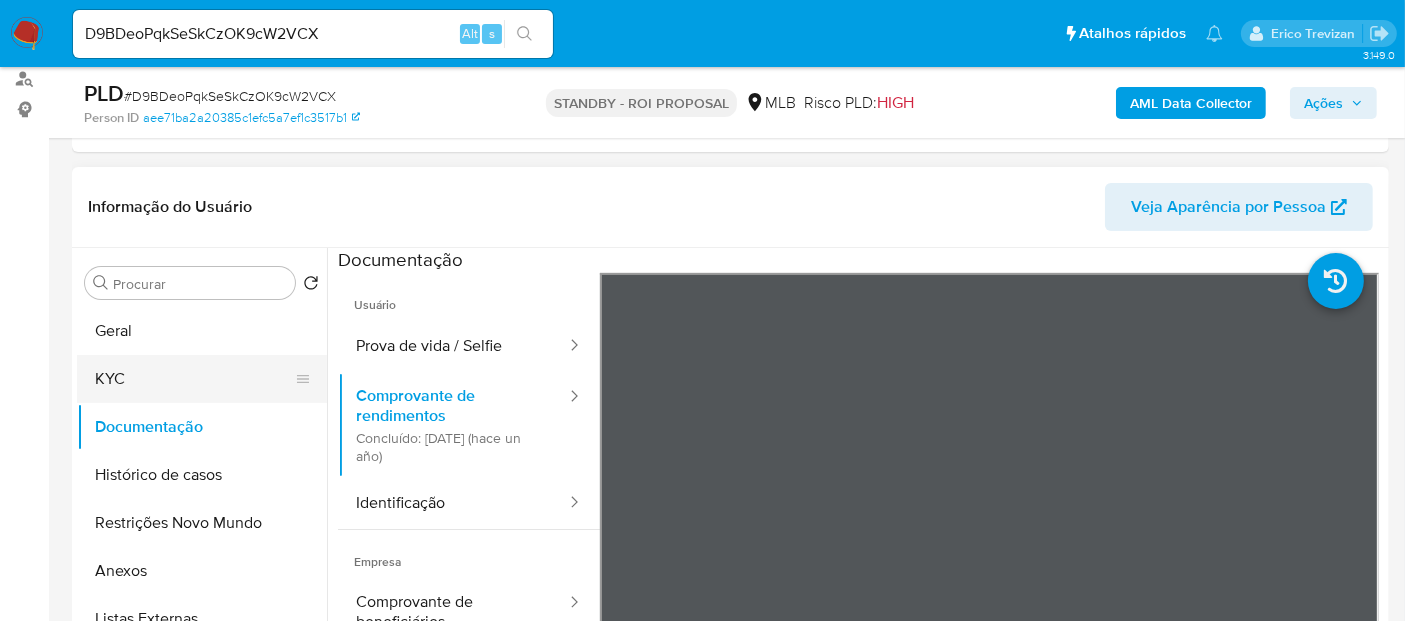 click on "KYC" at bounding box center (194, 379) 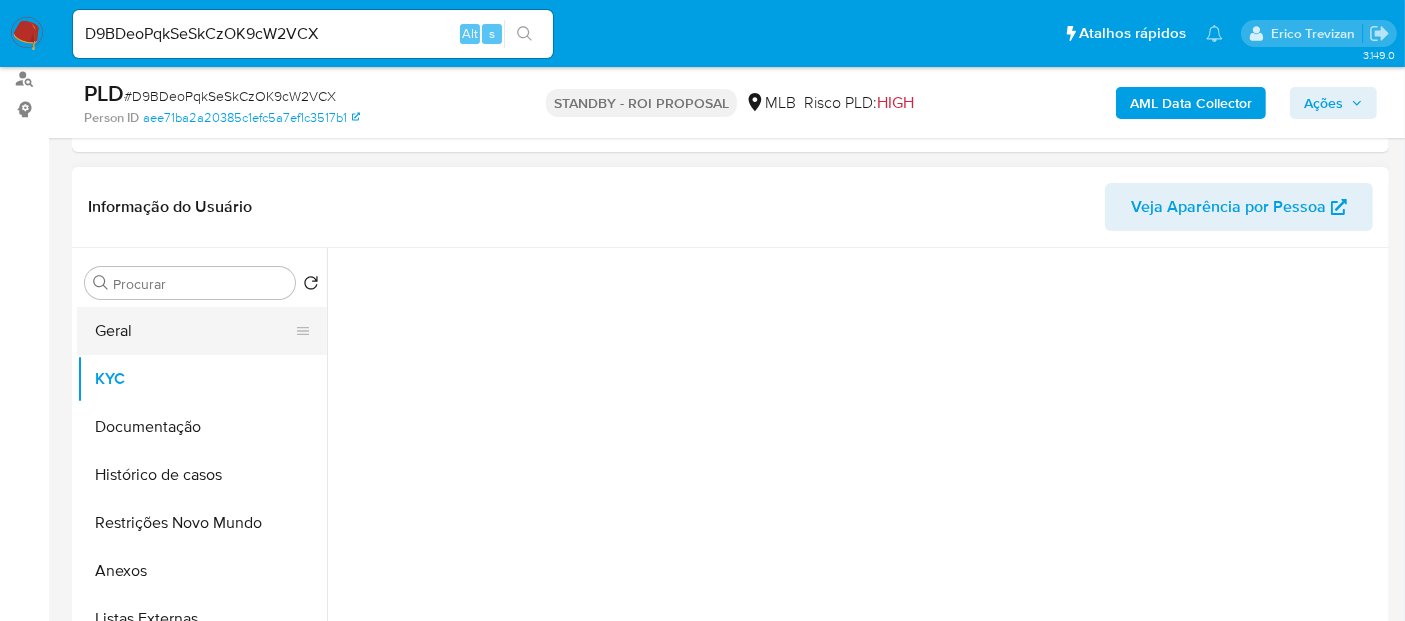 click on "Geral" at bounding box center [194, 331] 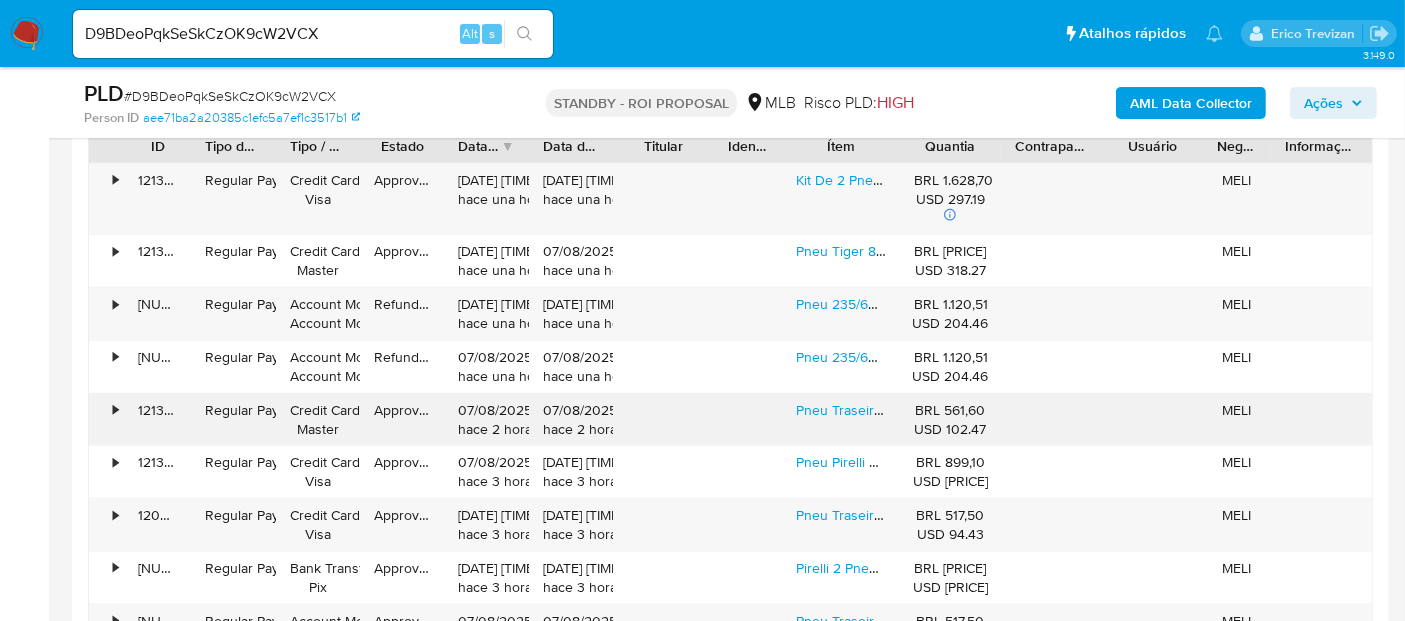 scroll, scrollTop: 2382, scrollLeft: 0, axis: vertical 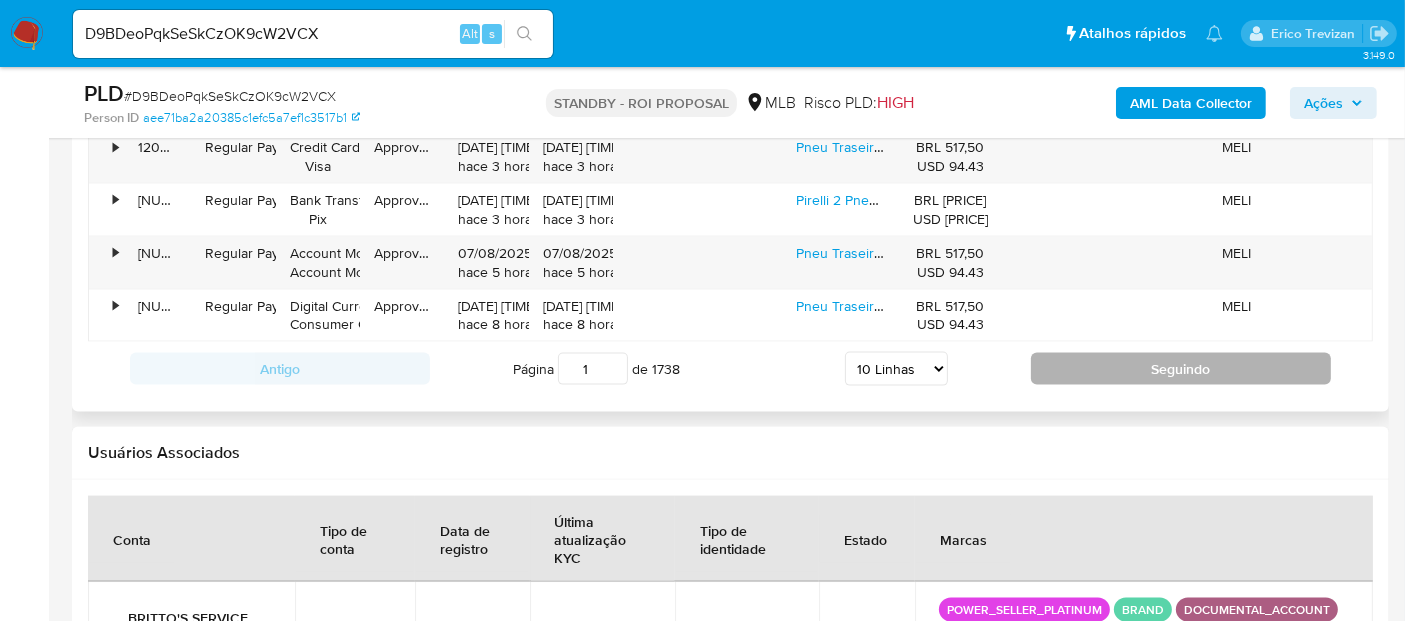 click on "Seguindo" at bounding box center [1181, 369] 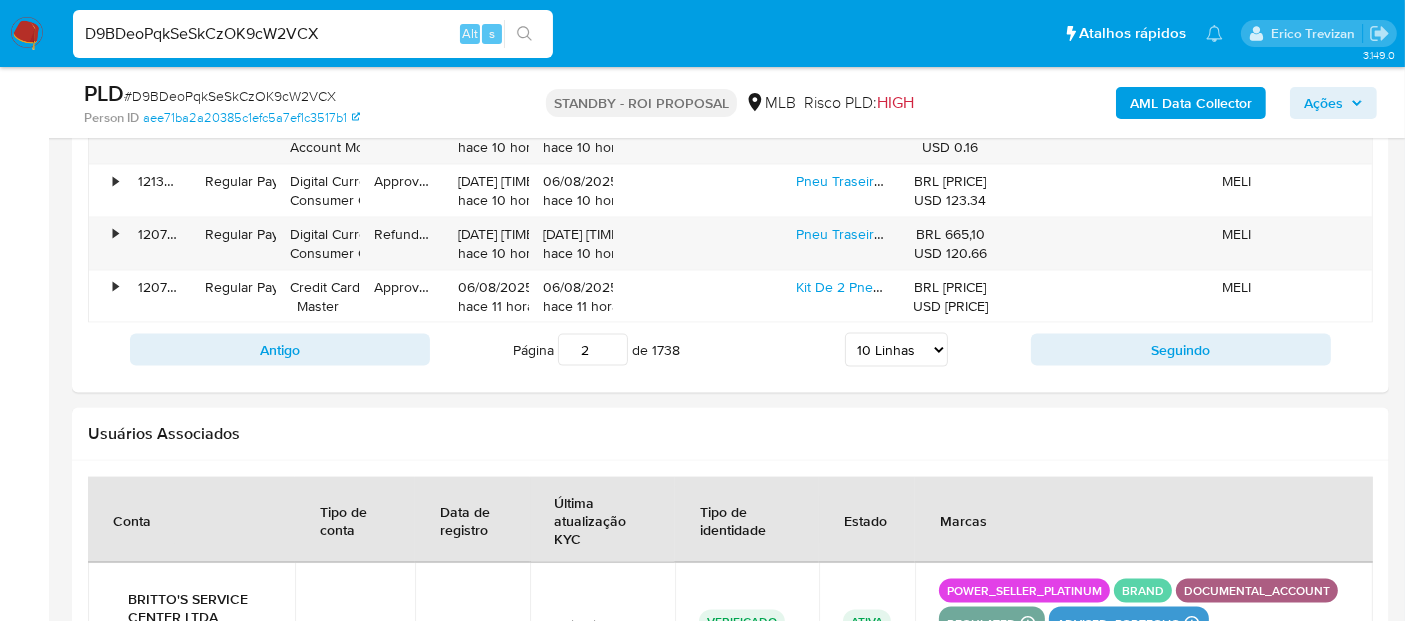 drag, startPoint x: 349, startPoint y: 40, endPoint x: 0, endPoint y: 58, distance: 349.46387 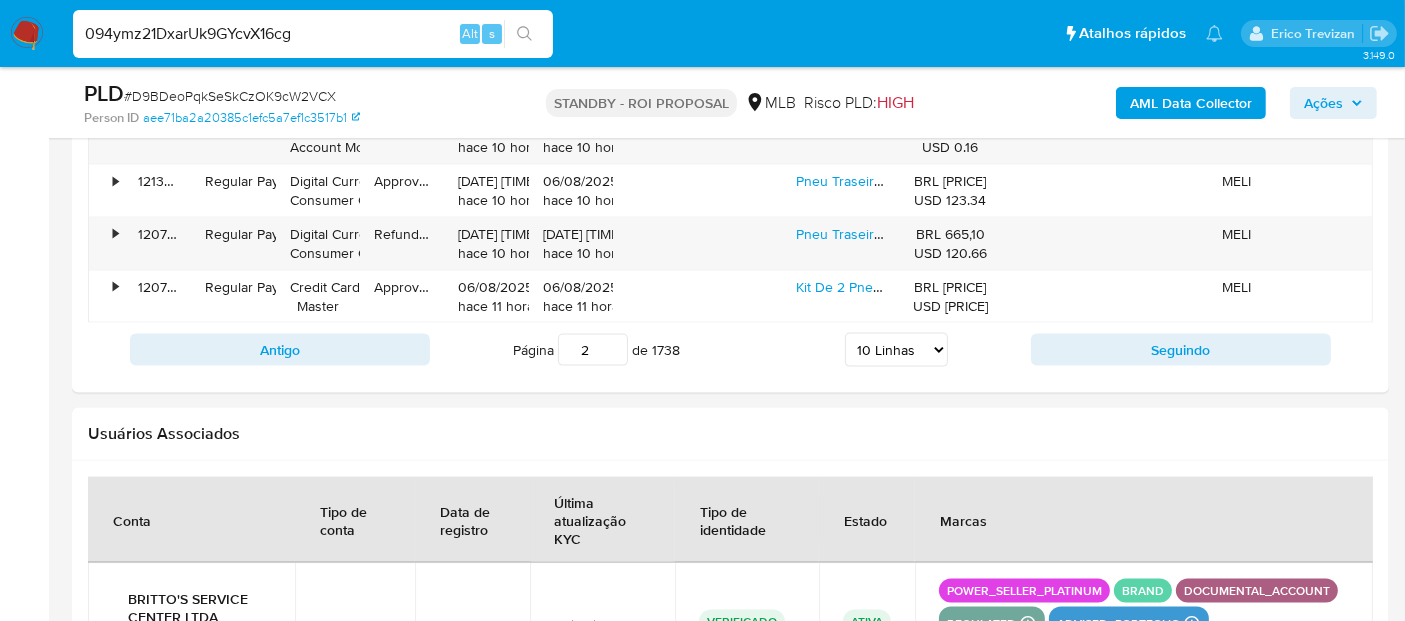 type on "094ymz21DxarUk9GYcvX16cg" 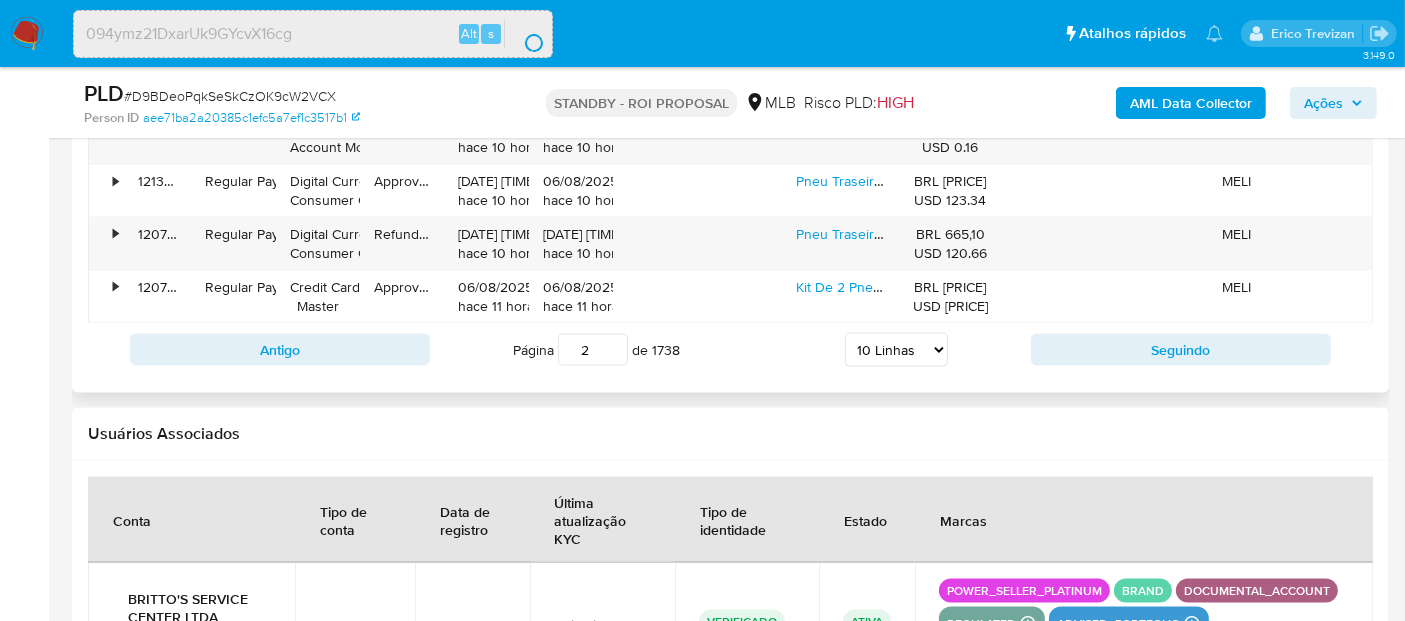 scroll, scrollTop: 0, scrollLeft: 0, axis: both 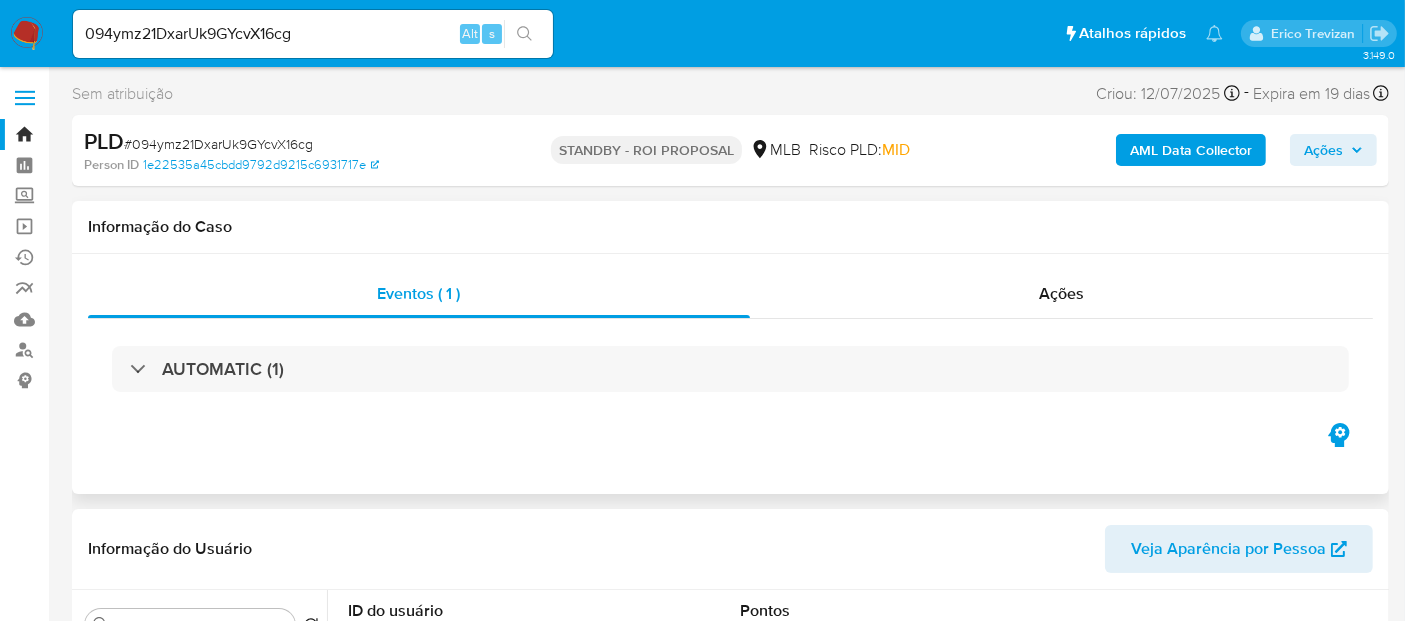select on "10" 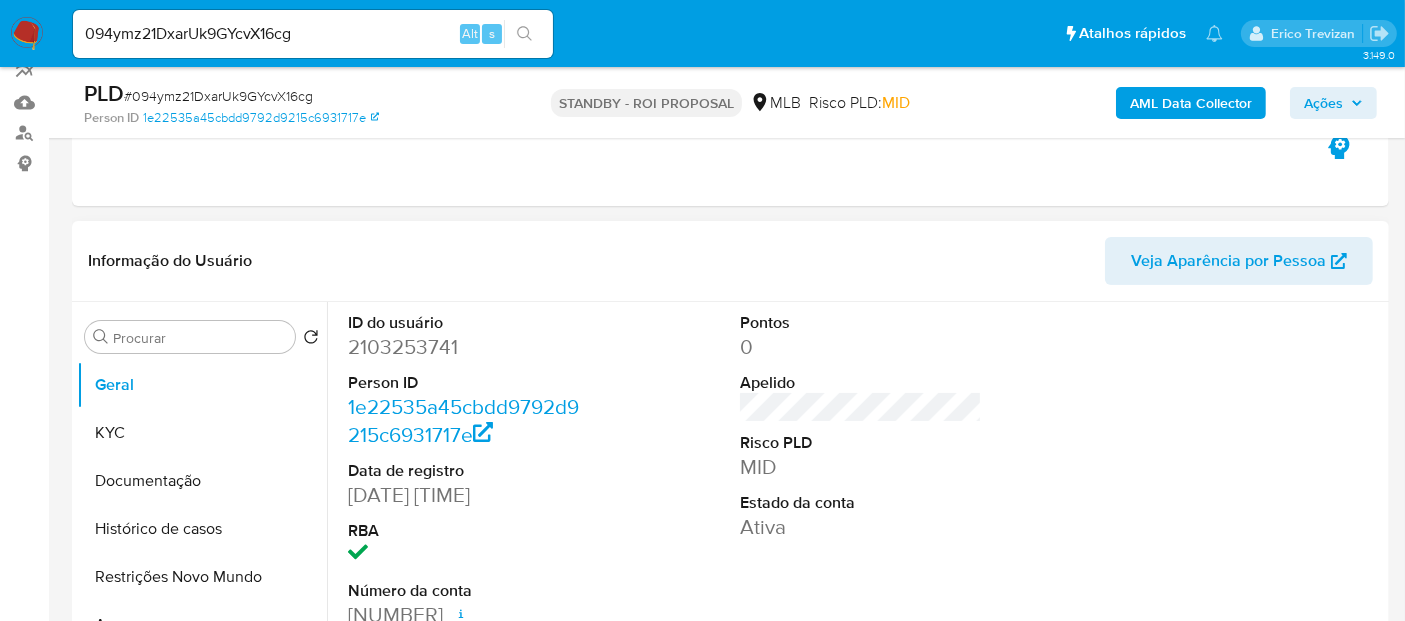 scroll, scrollTop: 333, scrollLeft: 0, axis: vertical 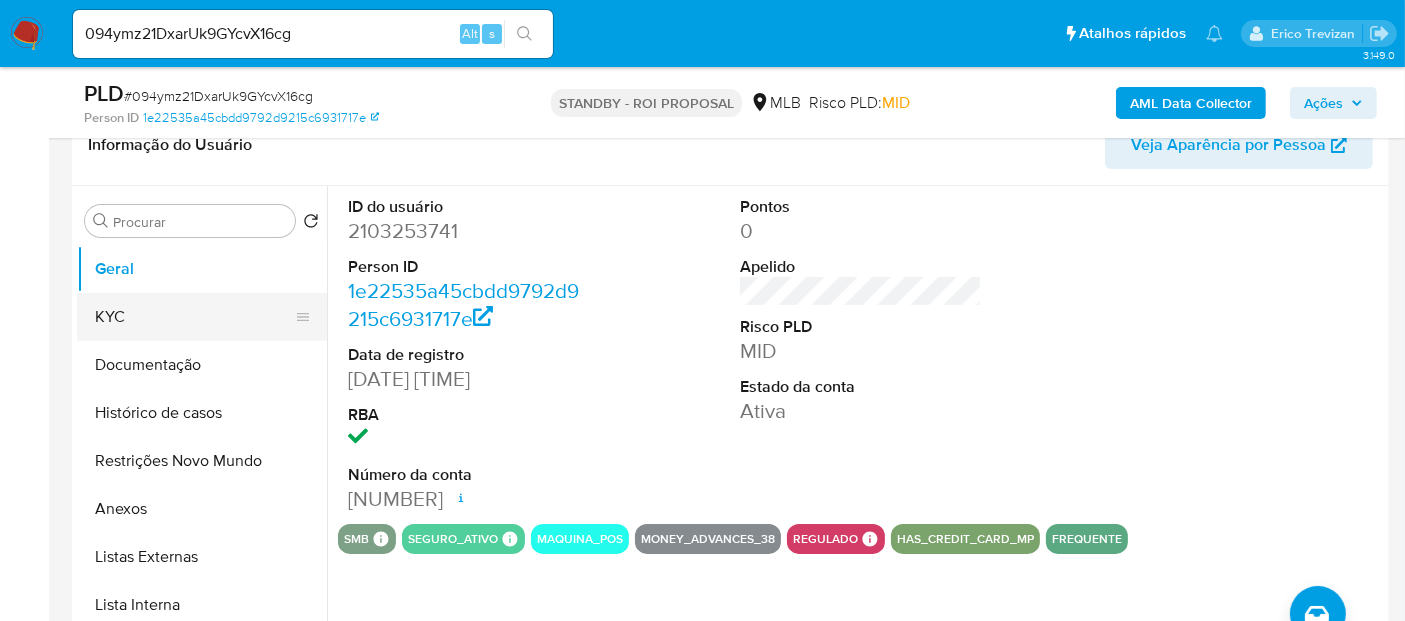 click on "KYC" at bounding box center (194, 317) 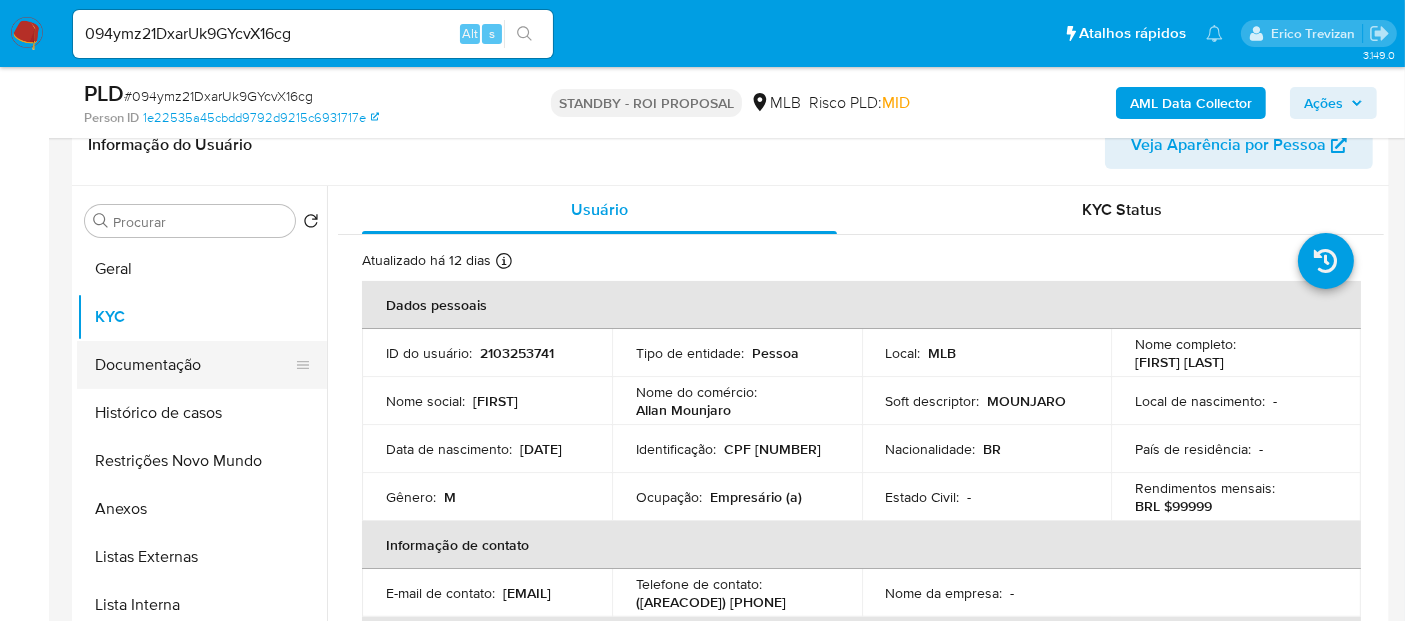 click on "Documentação" at bounding box center [194, 365] 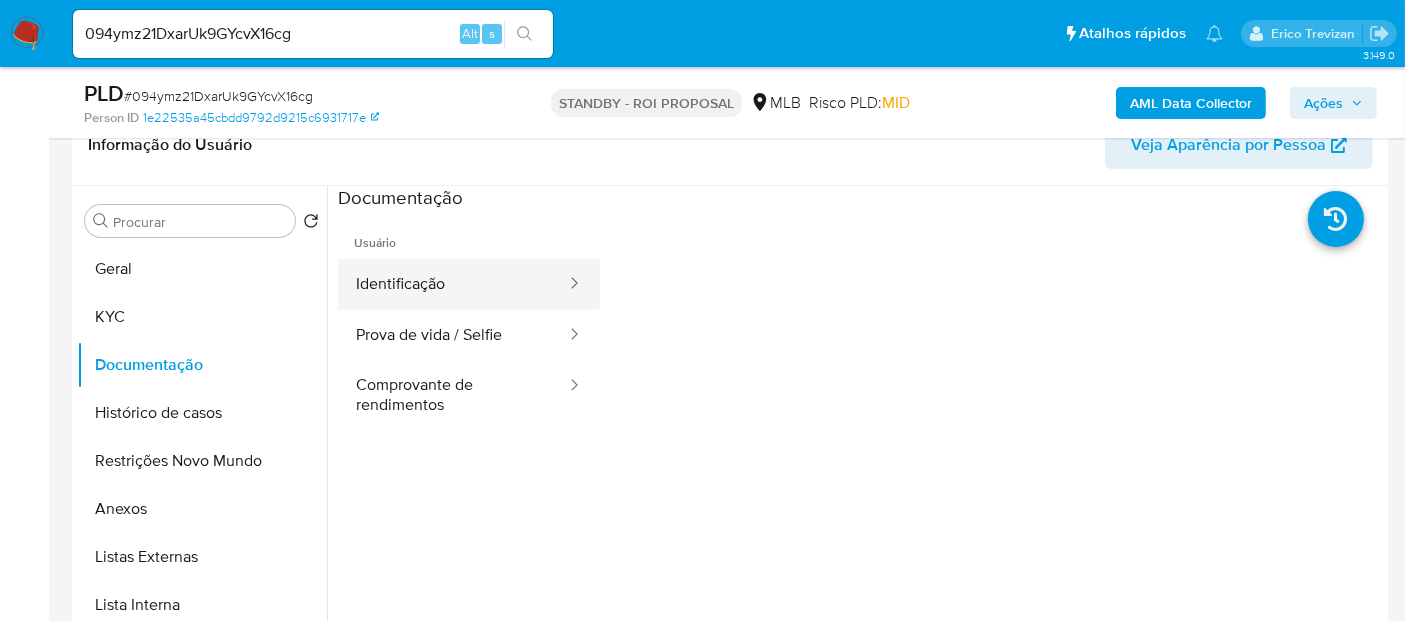click on "Identificação" at bounding box center (453, 284) 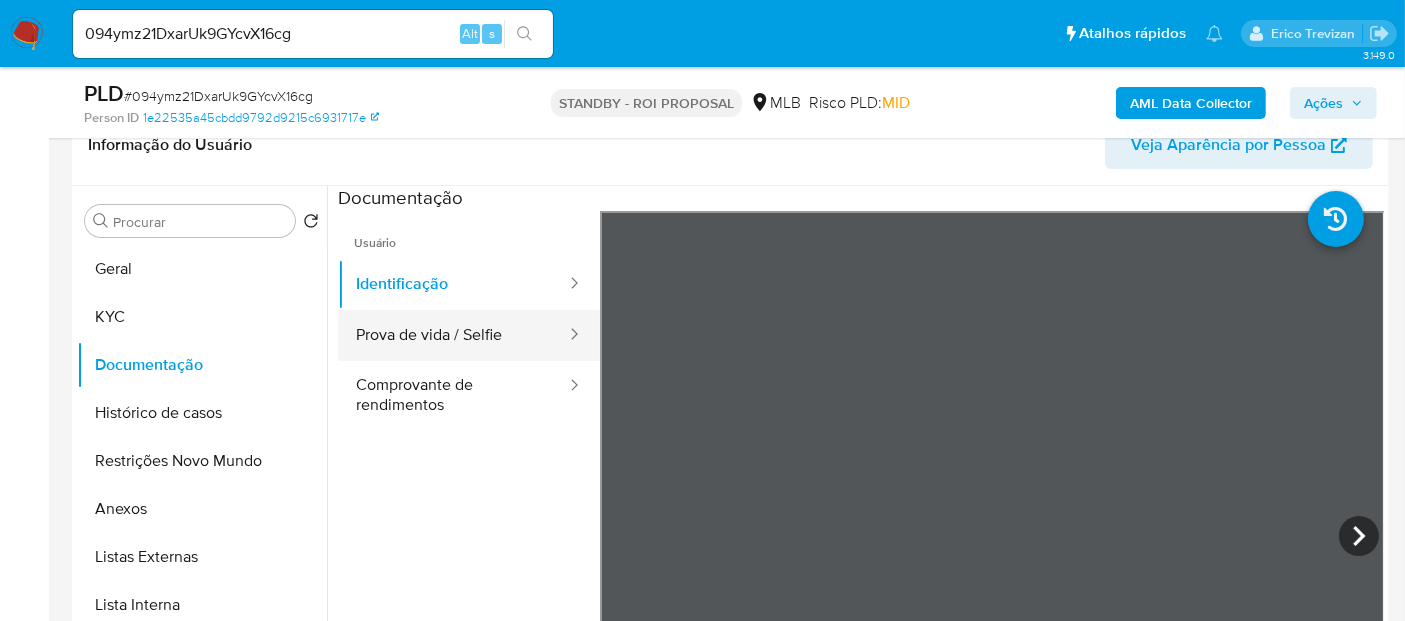 click on "Prova de vida / Selfie" at bounding box center [453, 335] 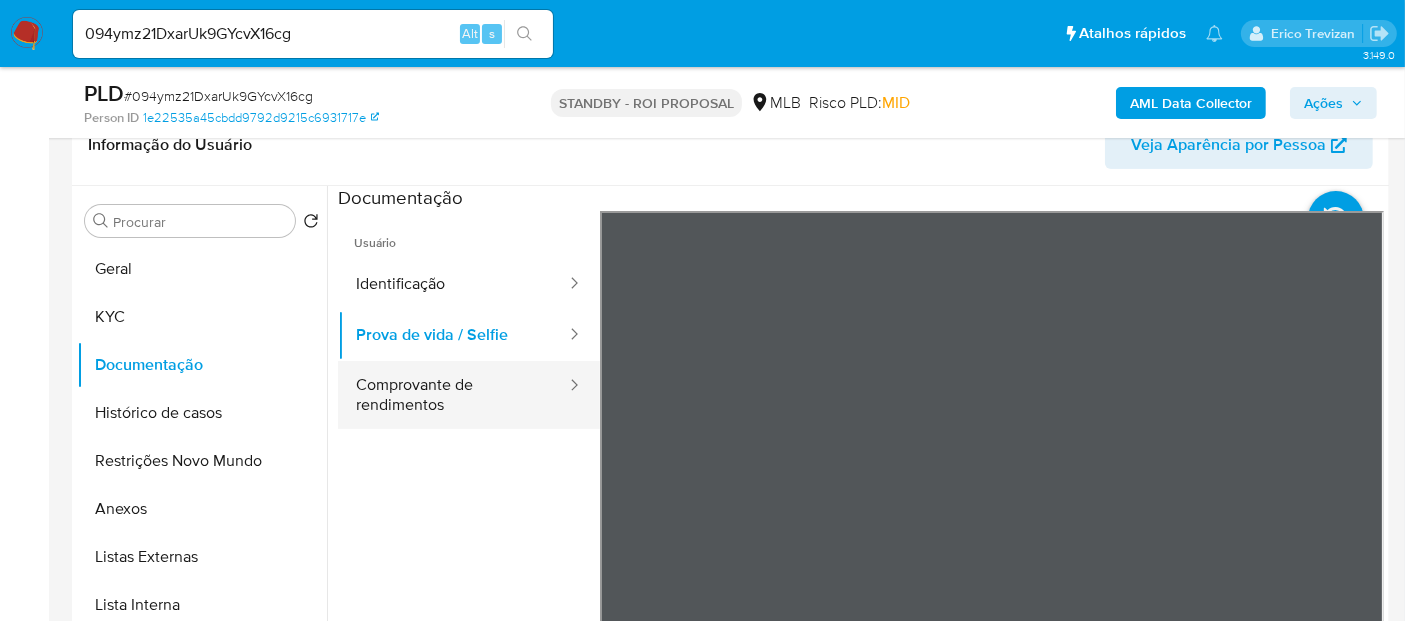click on "Comprovante de rendimentos" at bounding box center (453, 395) 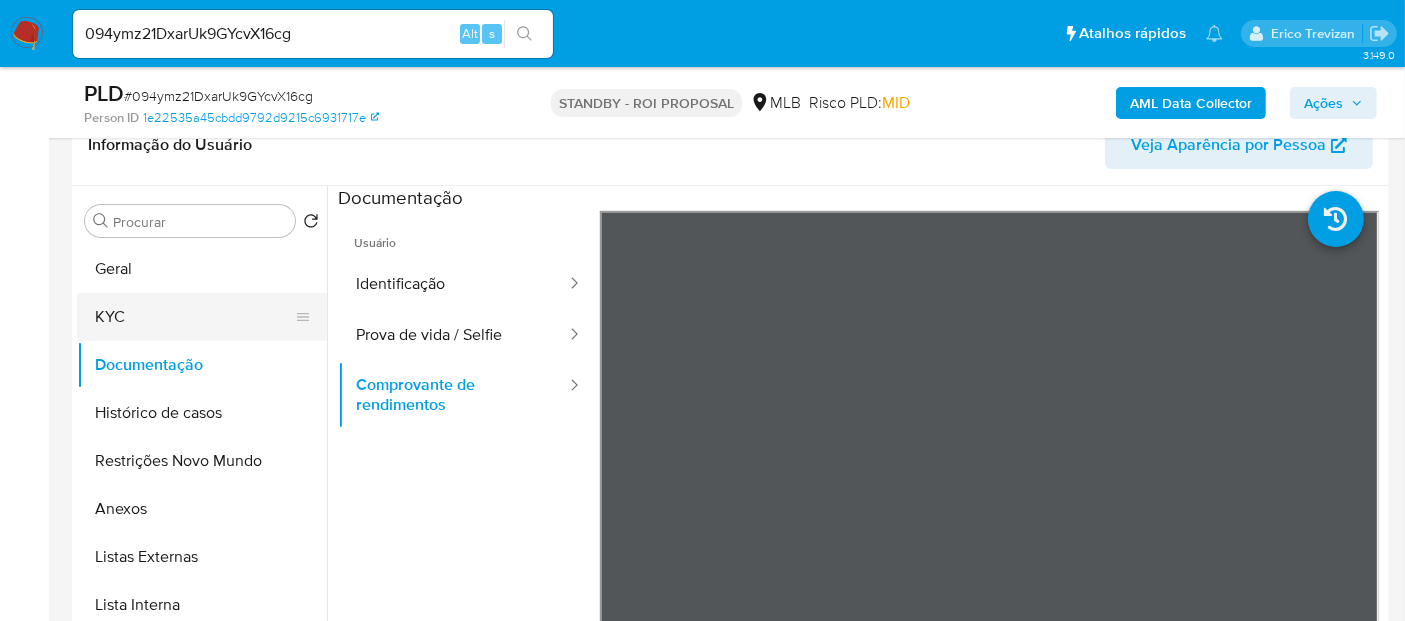 click on "KYC" at bounding box center [194, 317] 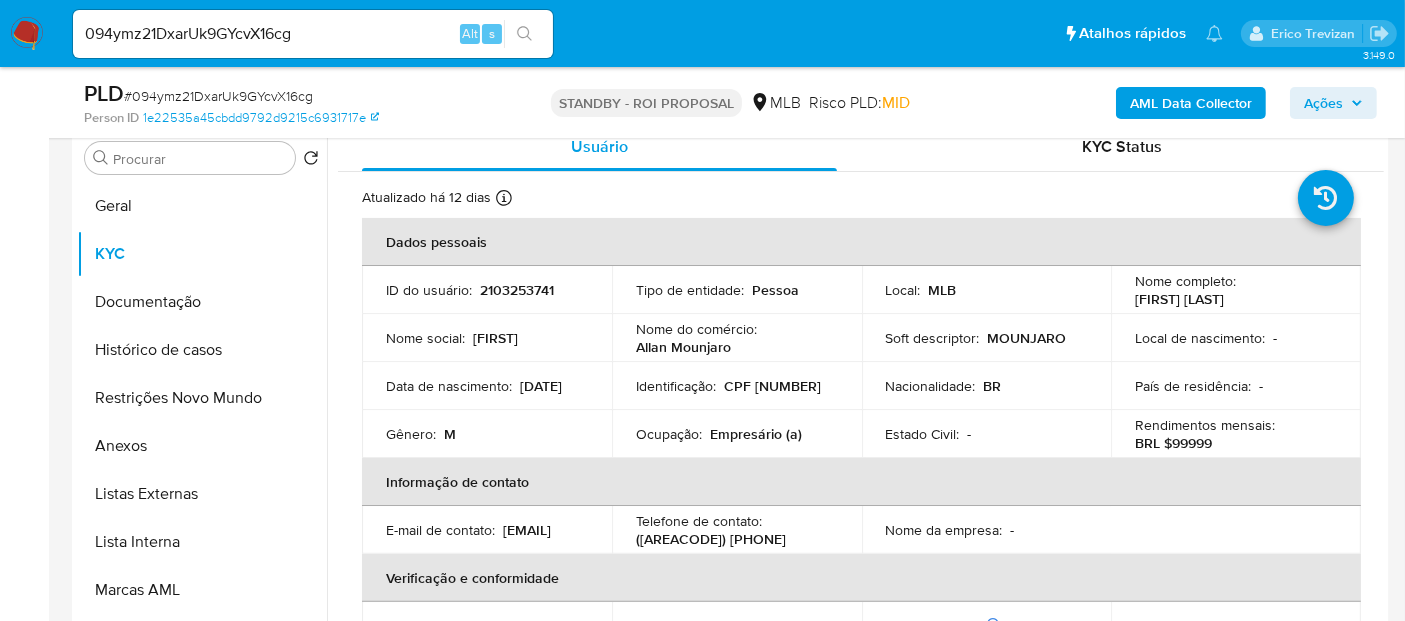 scroll, scrollTop: 409, scrollLeft: 0, axis: vertical 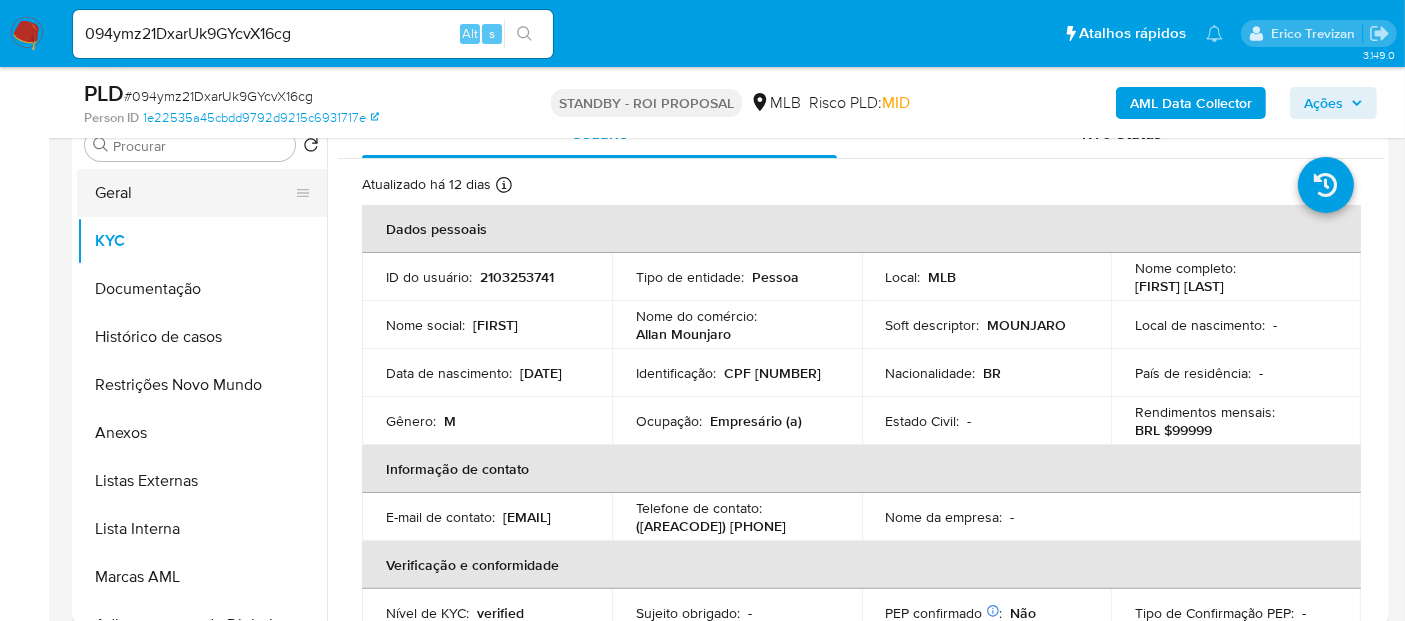 drag, startPoint x: 117, startPoint y: 190, endPoint x: 203, endPoint y: 192, distance: 86.023254 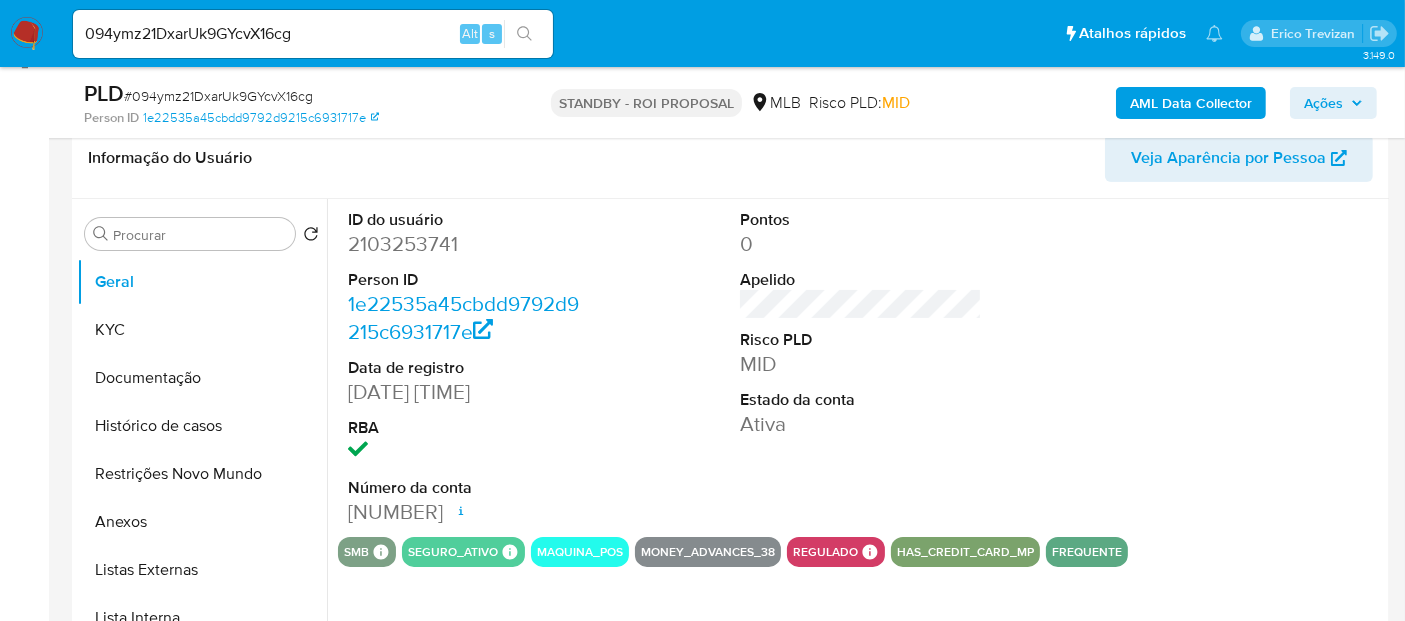 scroll, scrollTop: 224, scrollLeft: 0, axis: vertical 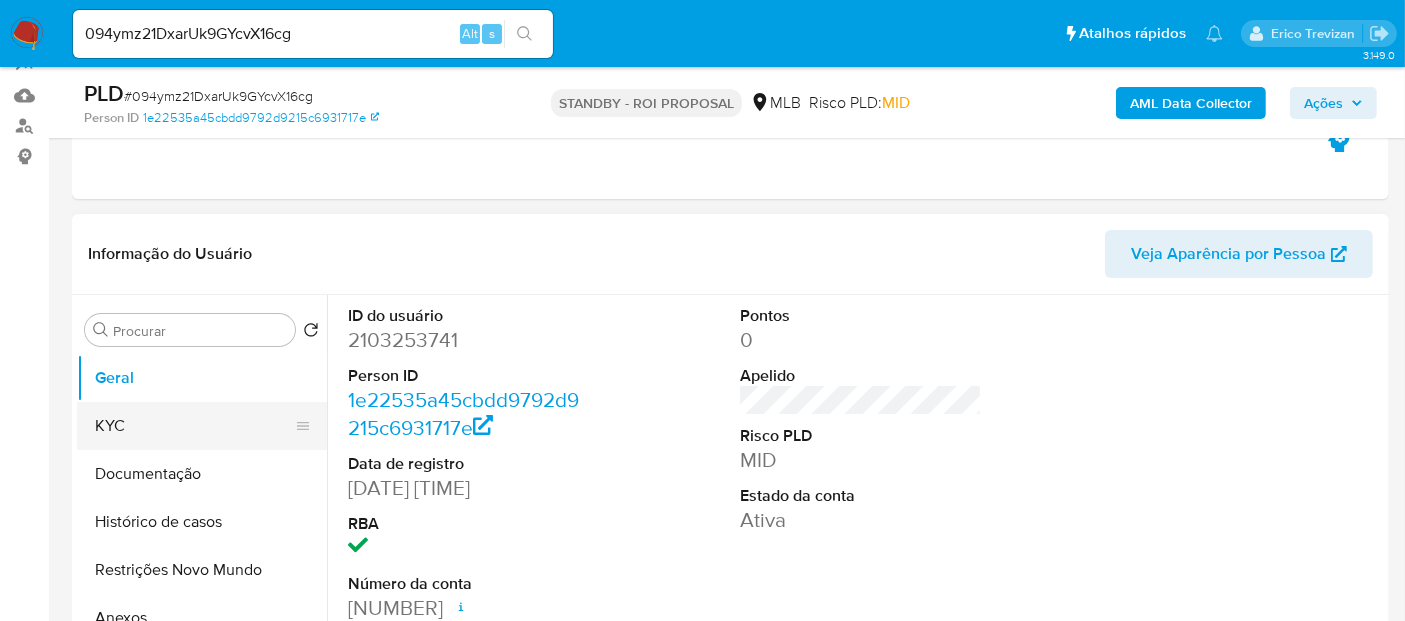 click on "KYC" at bounding box center (194, 426) 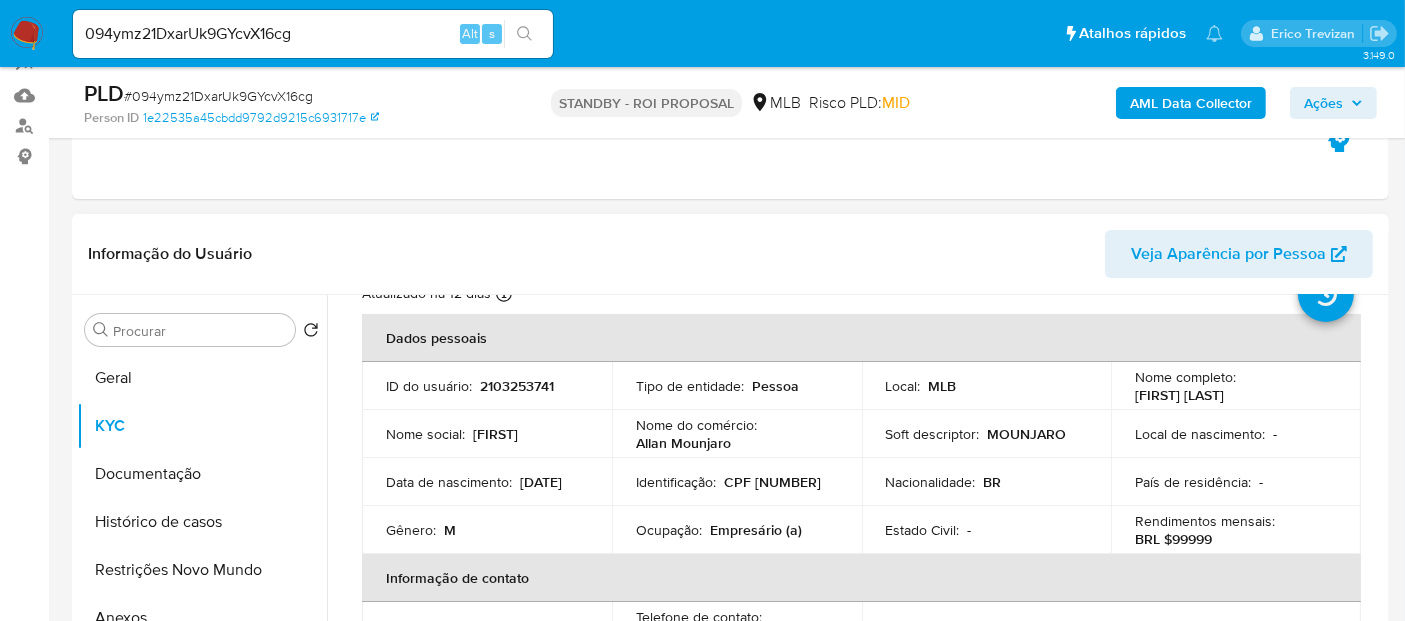 scroll, scrollTop: 111, scrollLeft: 0, axis: vertical 